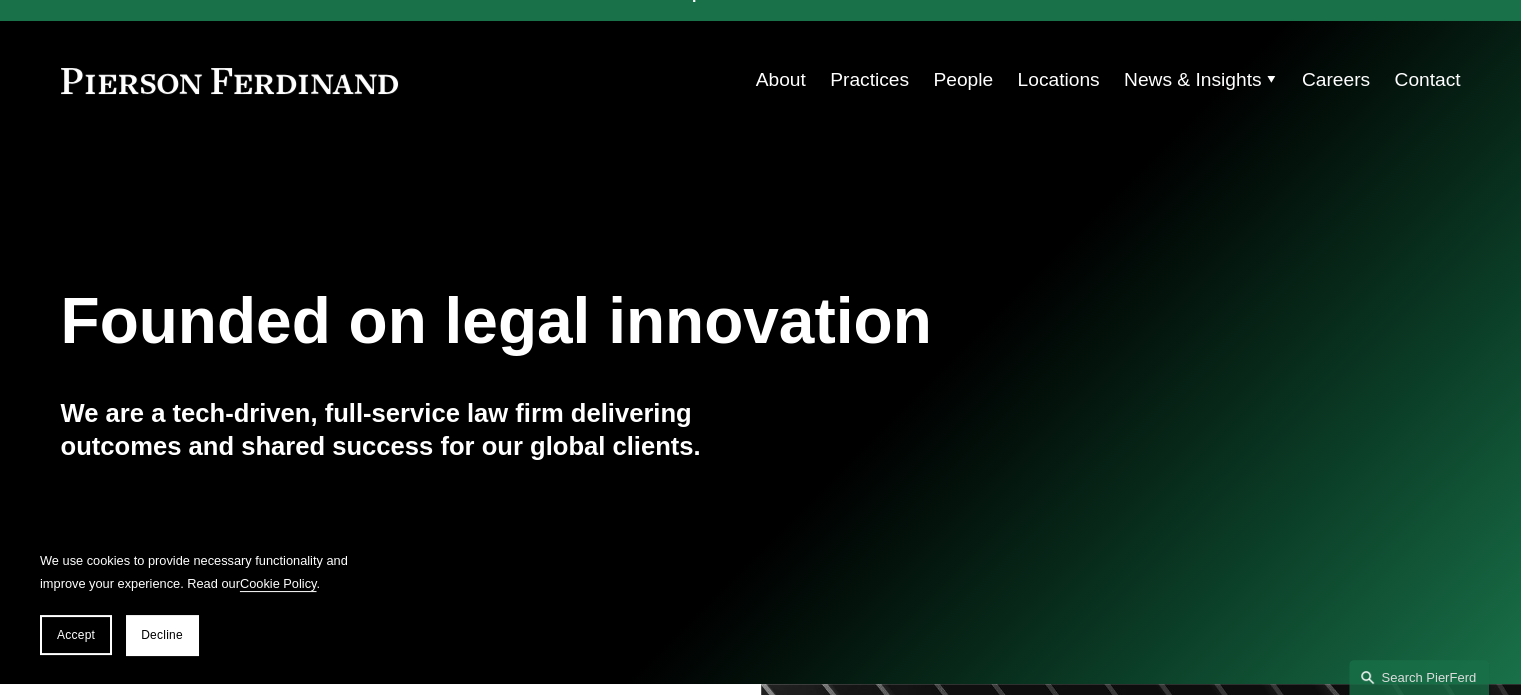 scroll, scrollTop: 0, scrollLeft: 0, axis: both 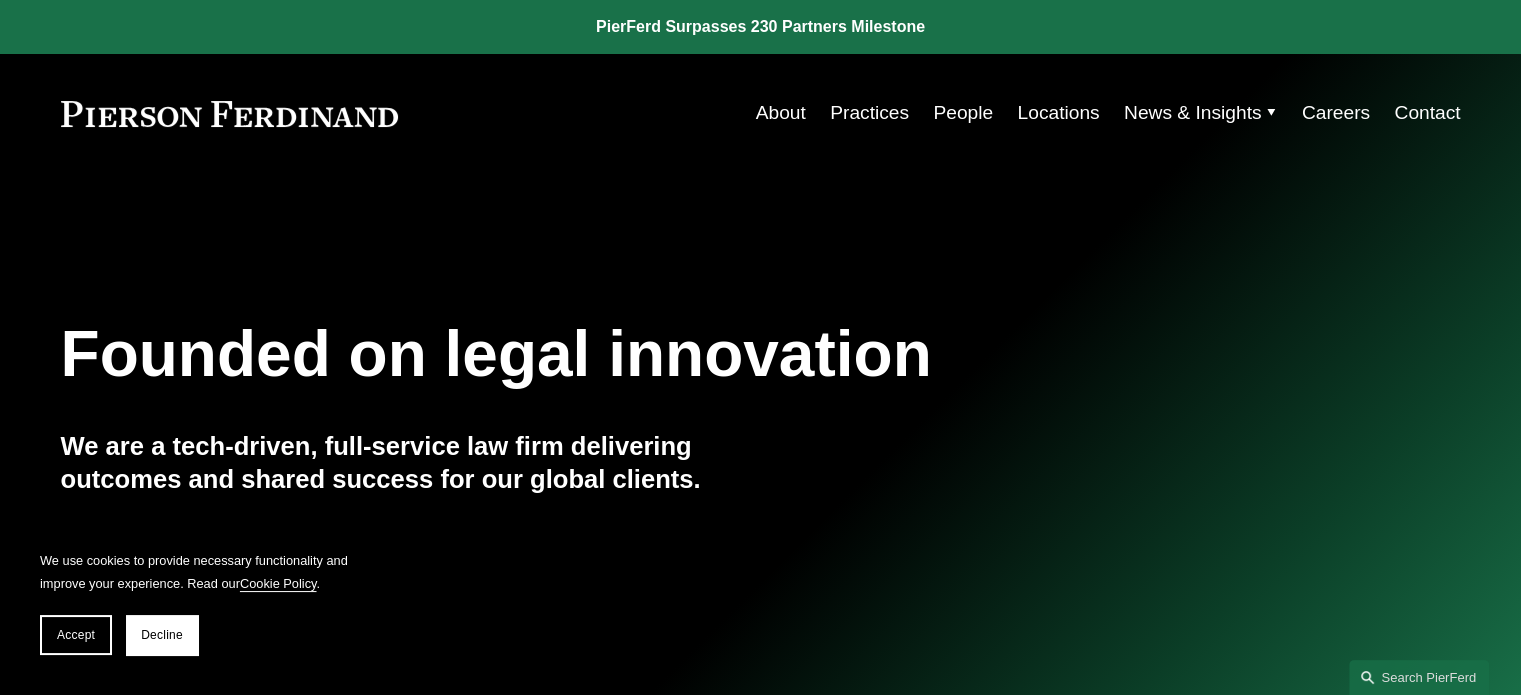 click on "Practices" at bounding box center [869, 113] 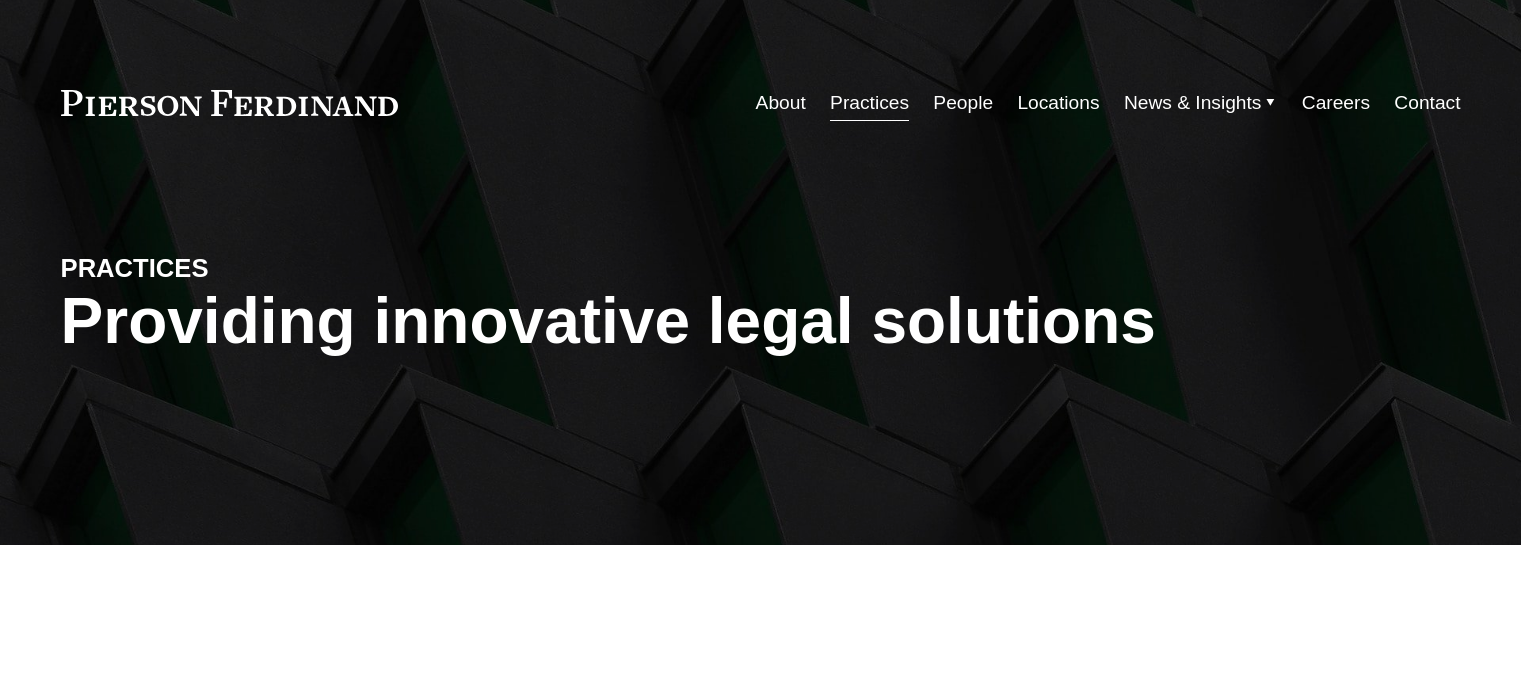 scroll, scrollTop: 0, scrollLeft: 0, axis: both 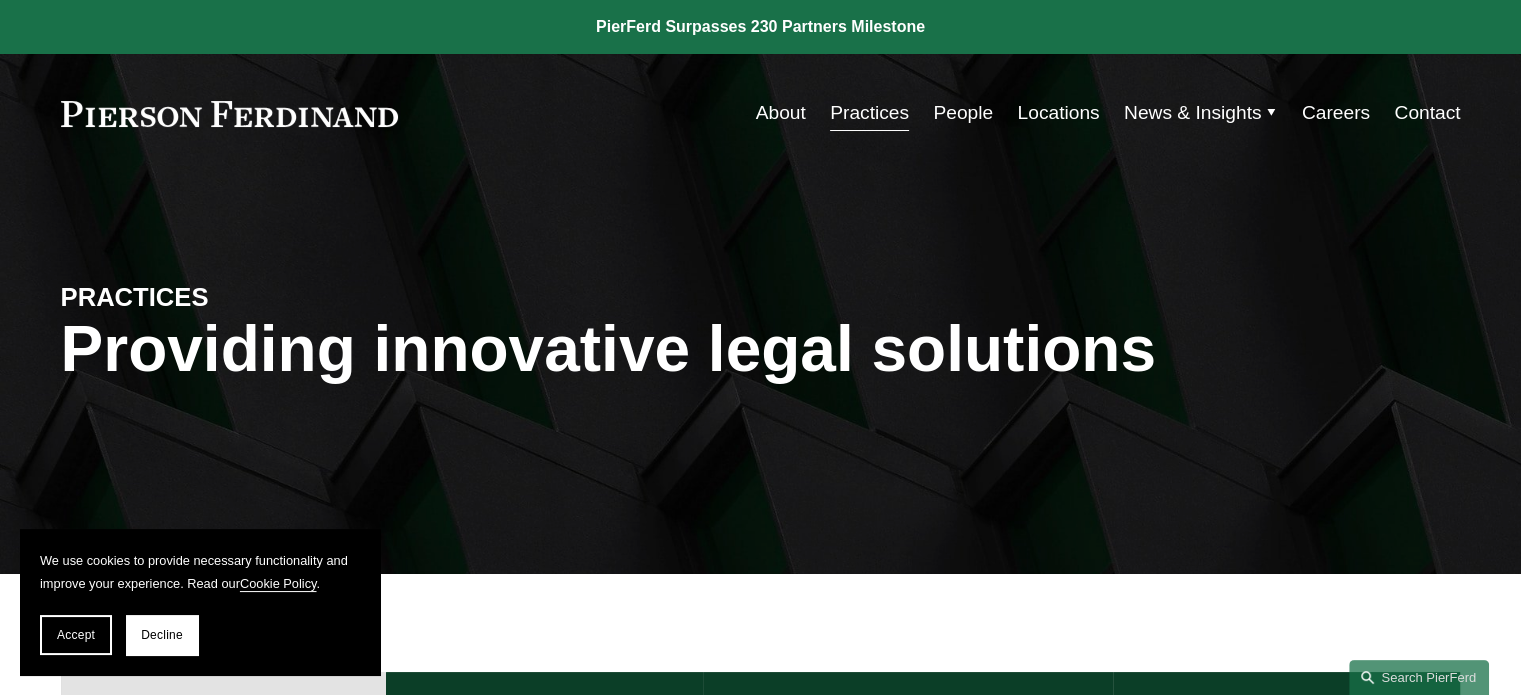 click on "Decline" at bounding box center [162, 635] 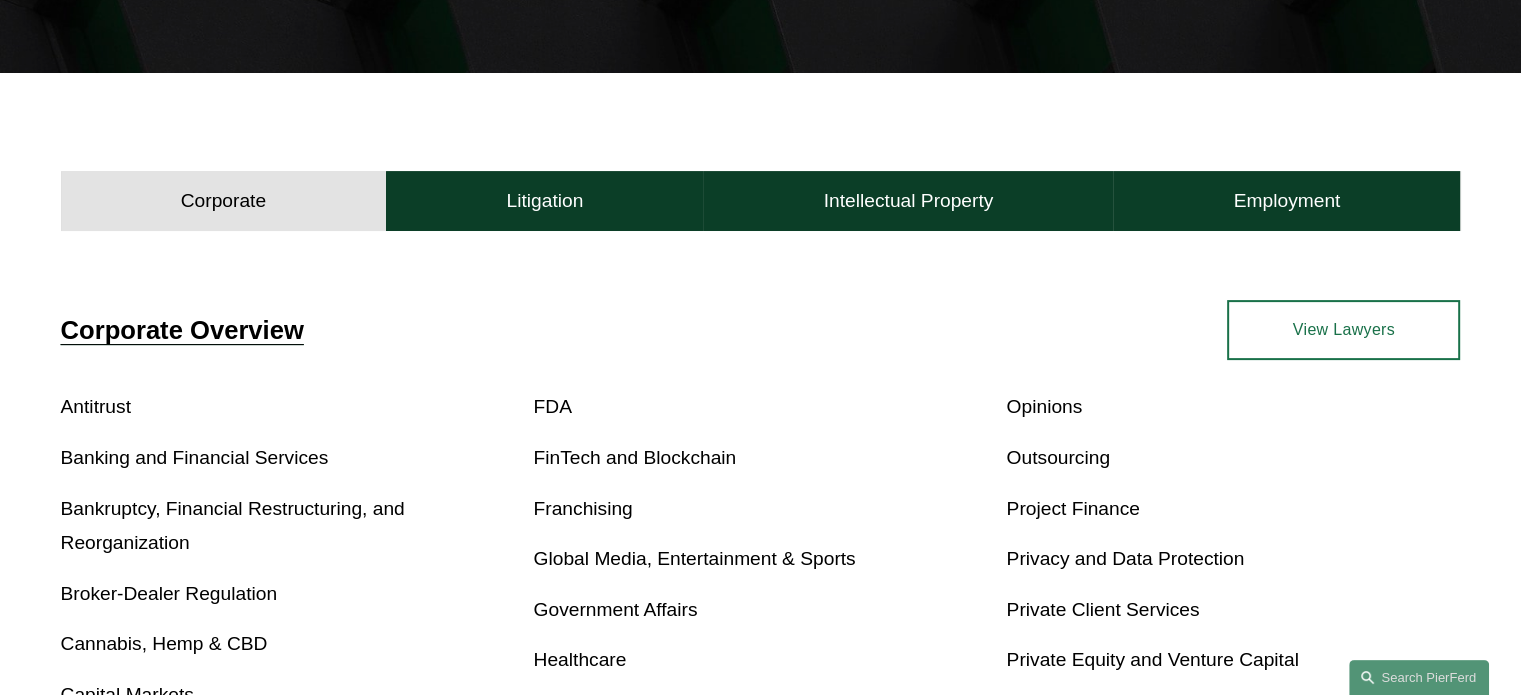 scroll, scrollTop: 404, scrollLeft: 0, axis: vertical 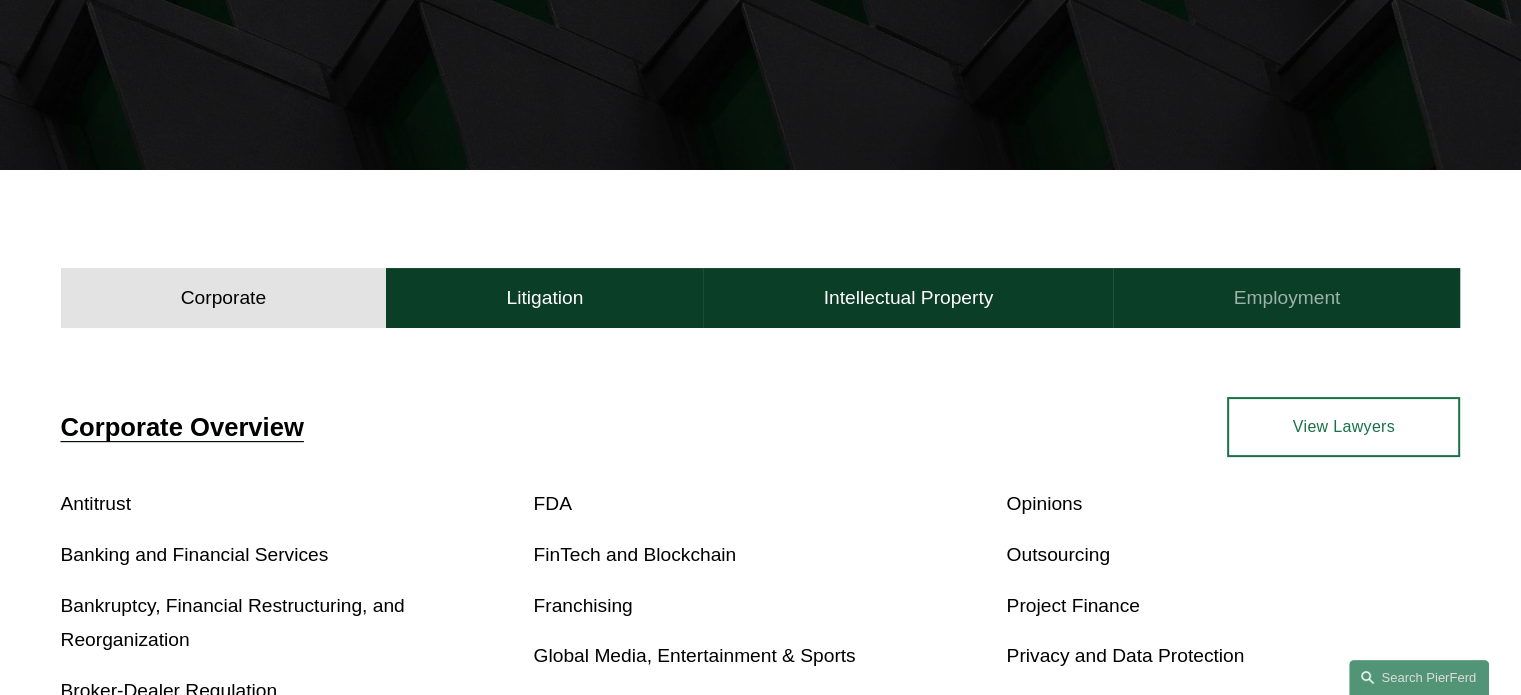 click on "Employment" at bounding box center (1287, 298) 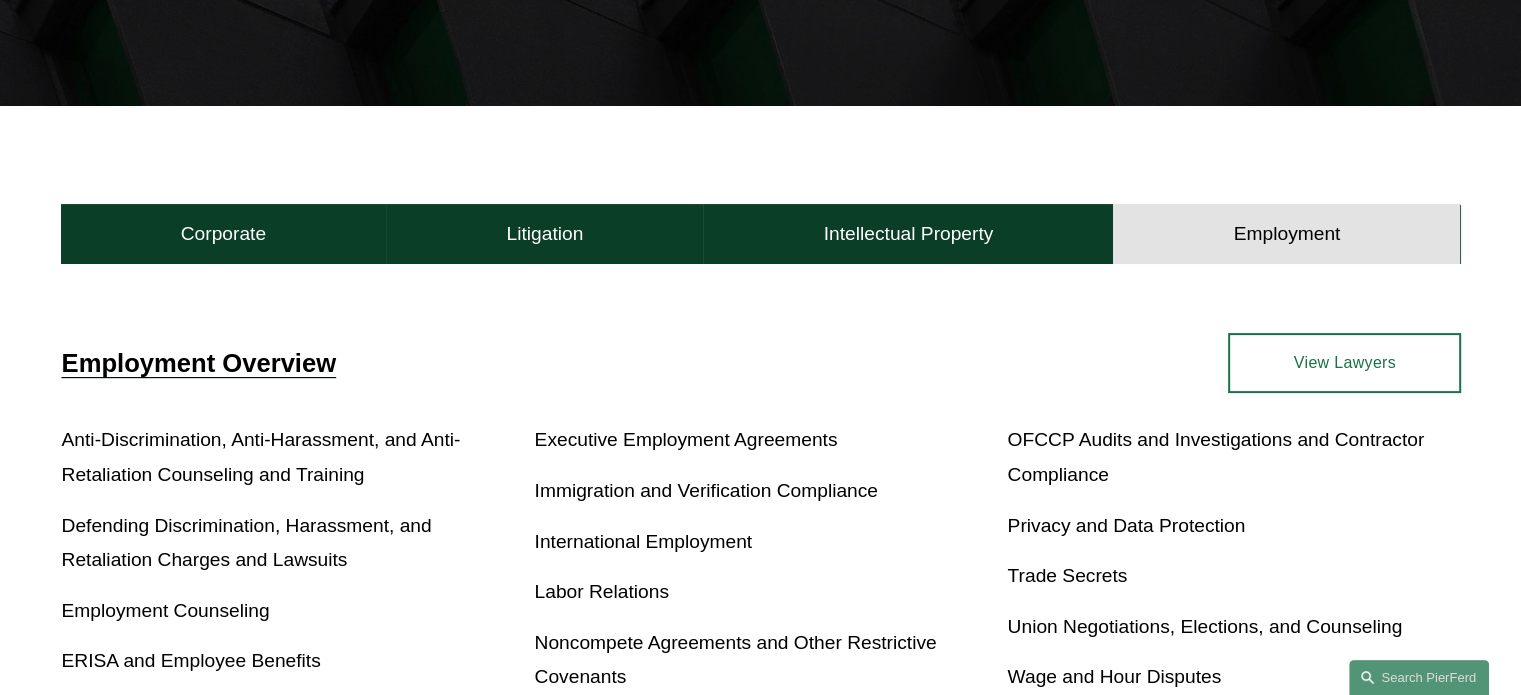 scroll, scrollTop: 404, scrollLeft: 0, axis: vertical 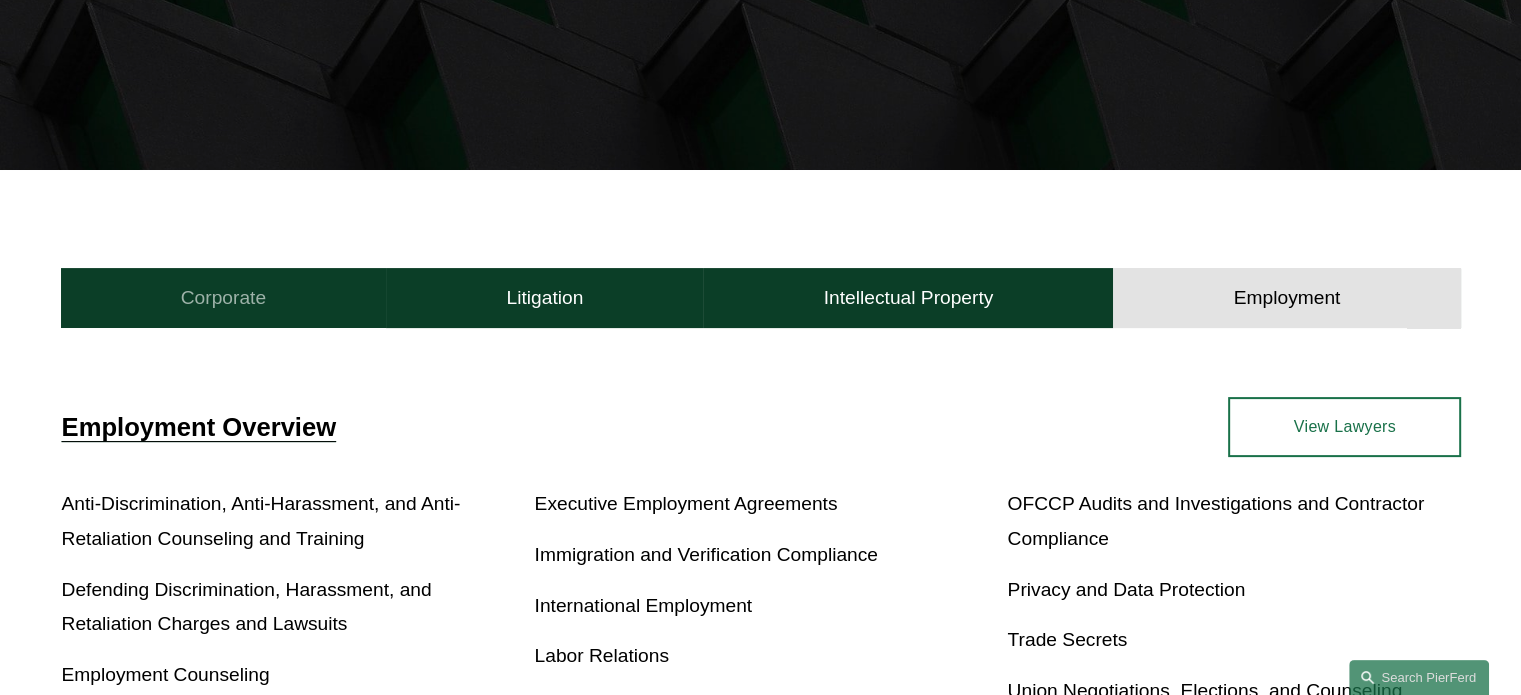 click on "Corporate" at bounding box center (223, 298) 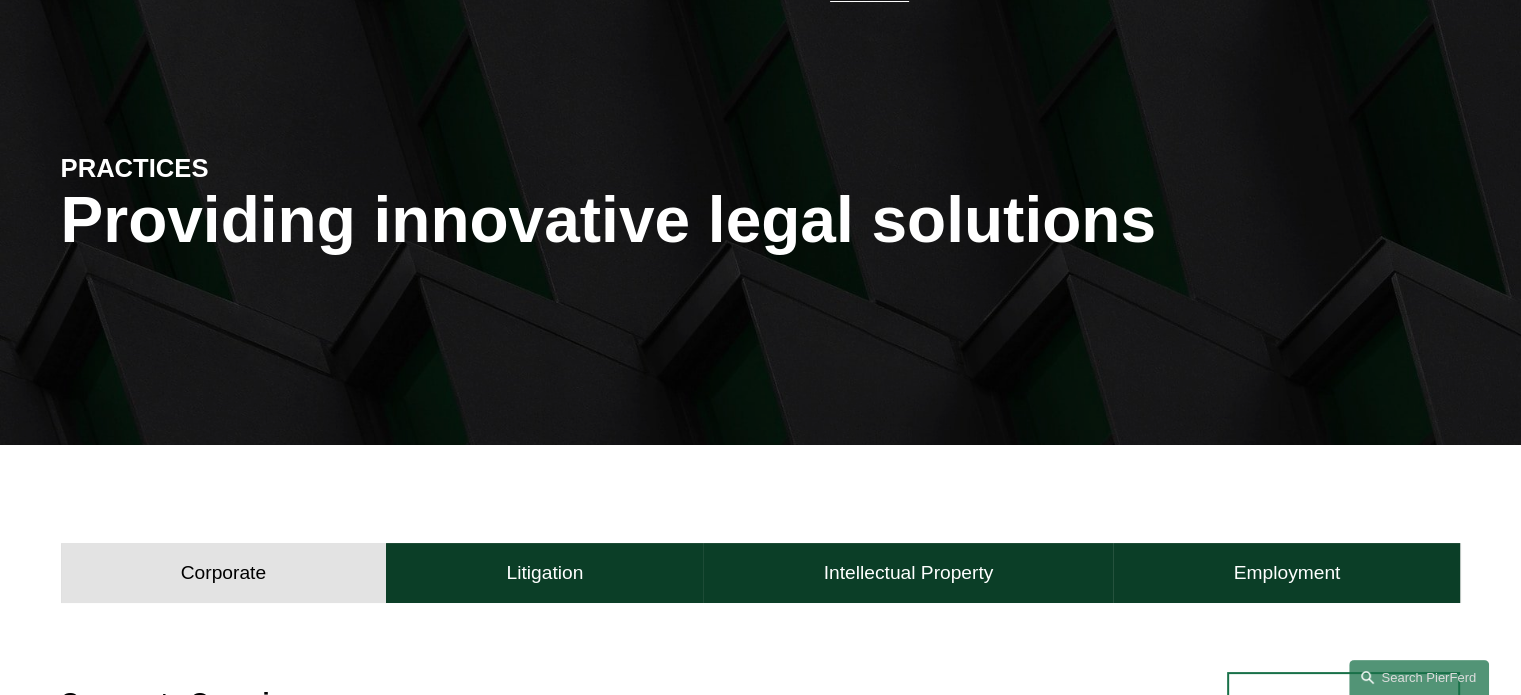 scroll, scrollTop: 4, scrollLeft: 0, axis: vertical 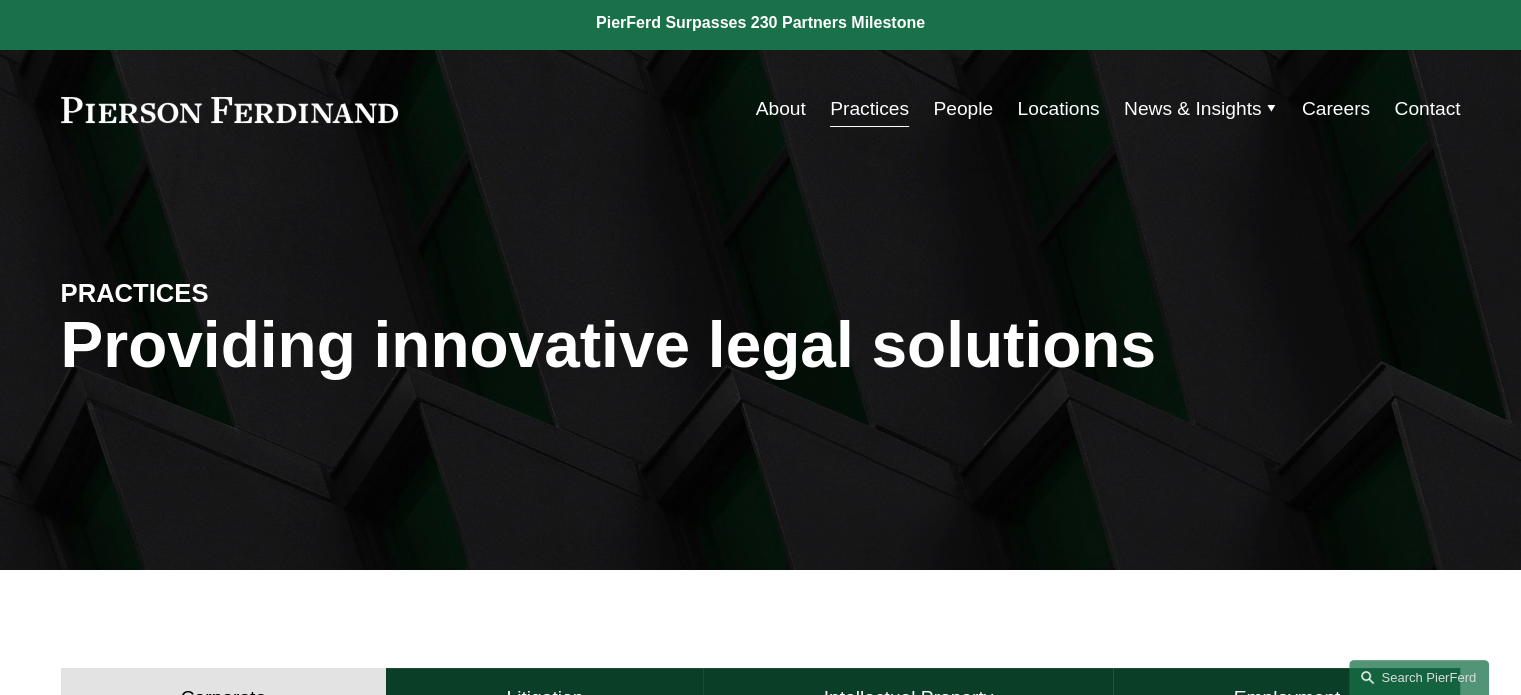 click on "People" at bounding box center (963, 109) 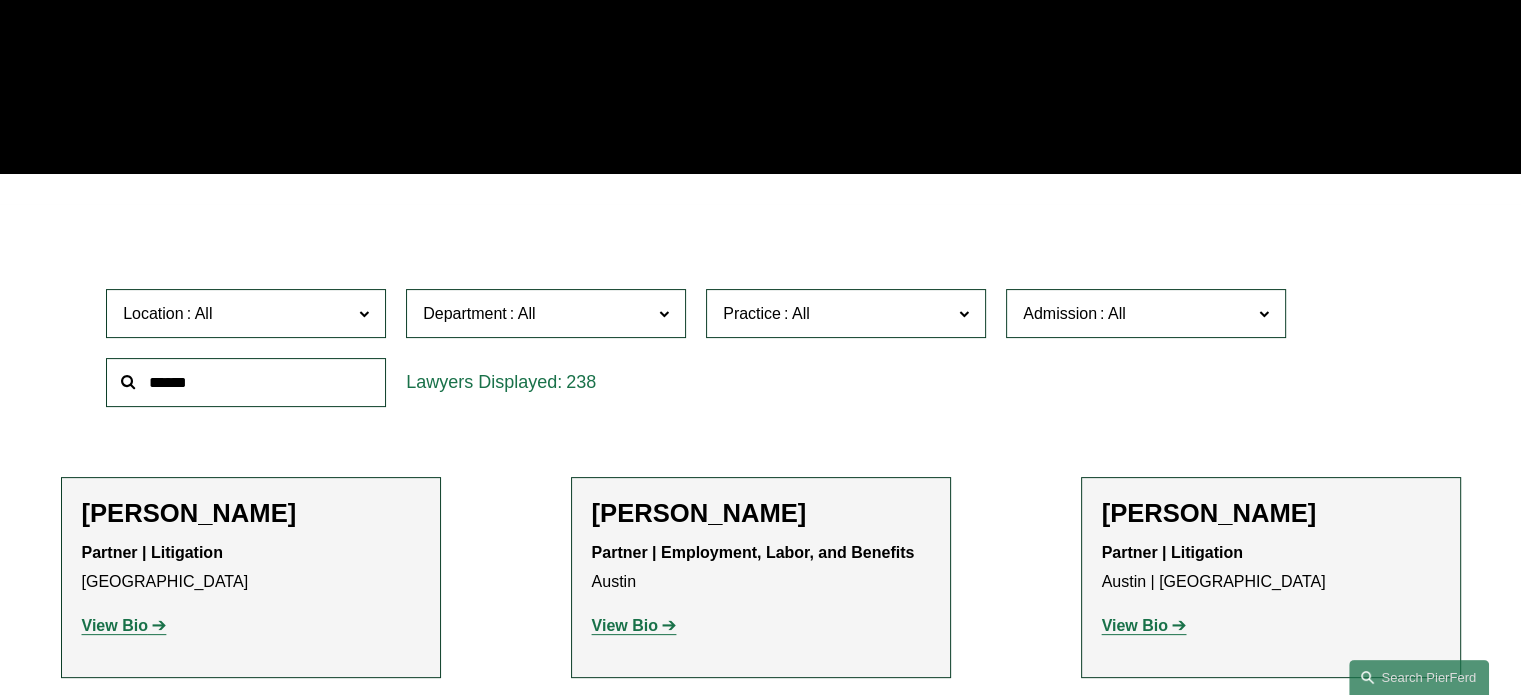 scroll, scrollTop: 500, scrollLeft: 0, axis: vertical 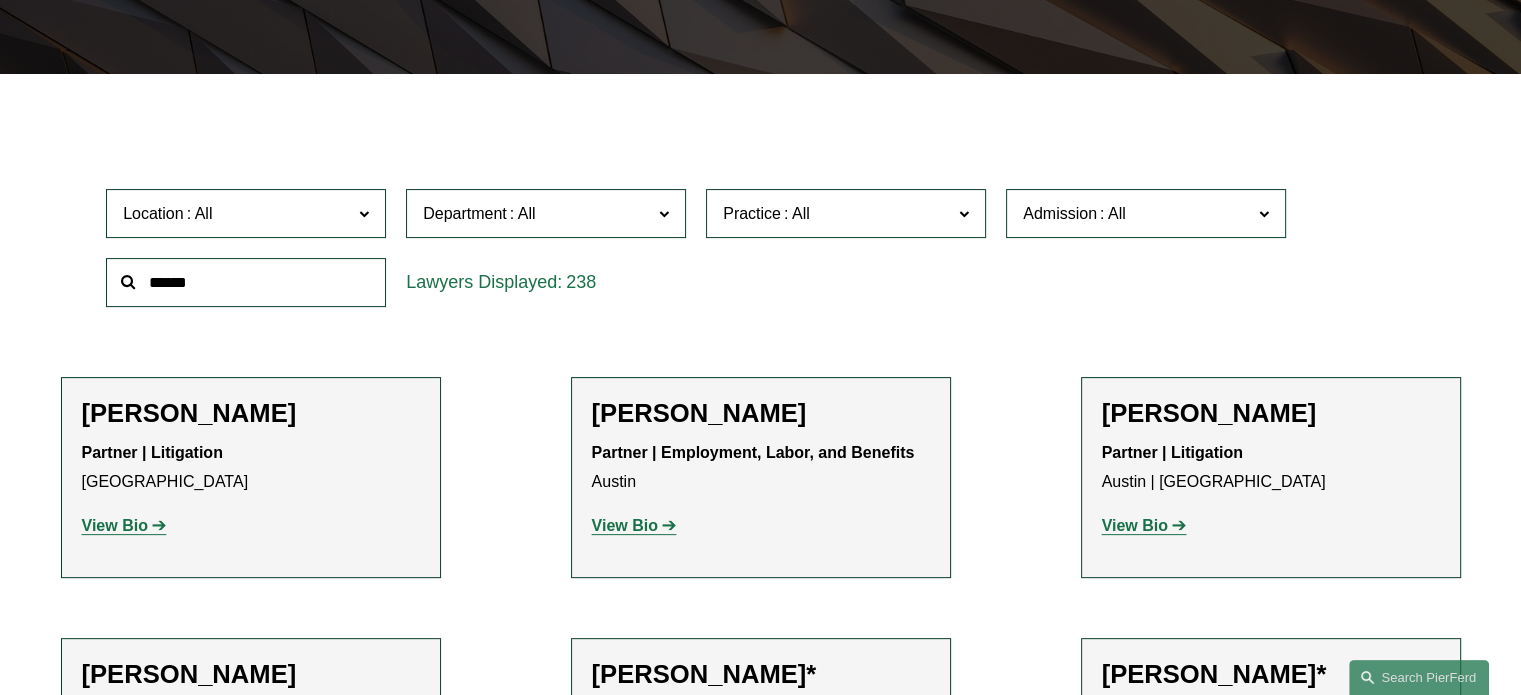 click 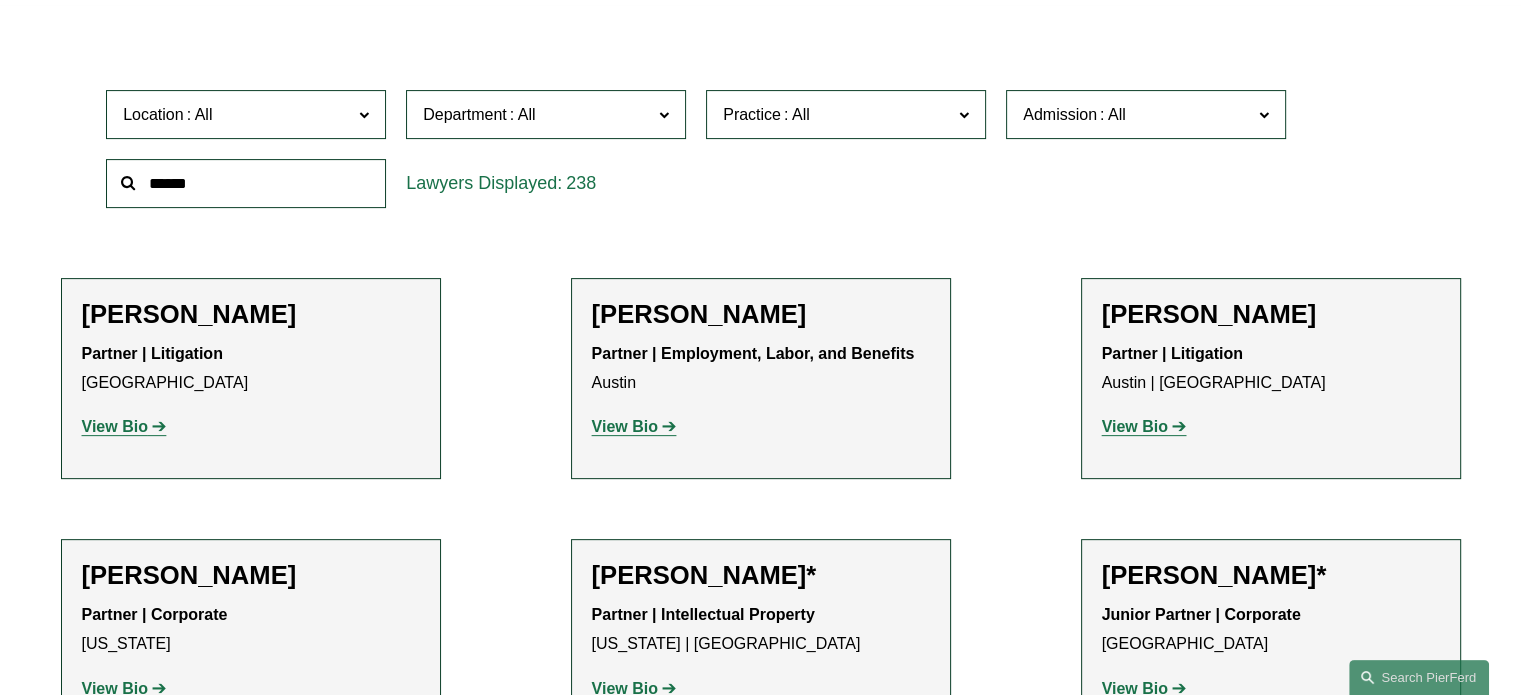 scroll, scrollTop: 600, scrollLeft: 0, axis: vertical 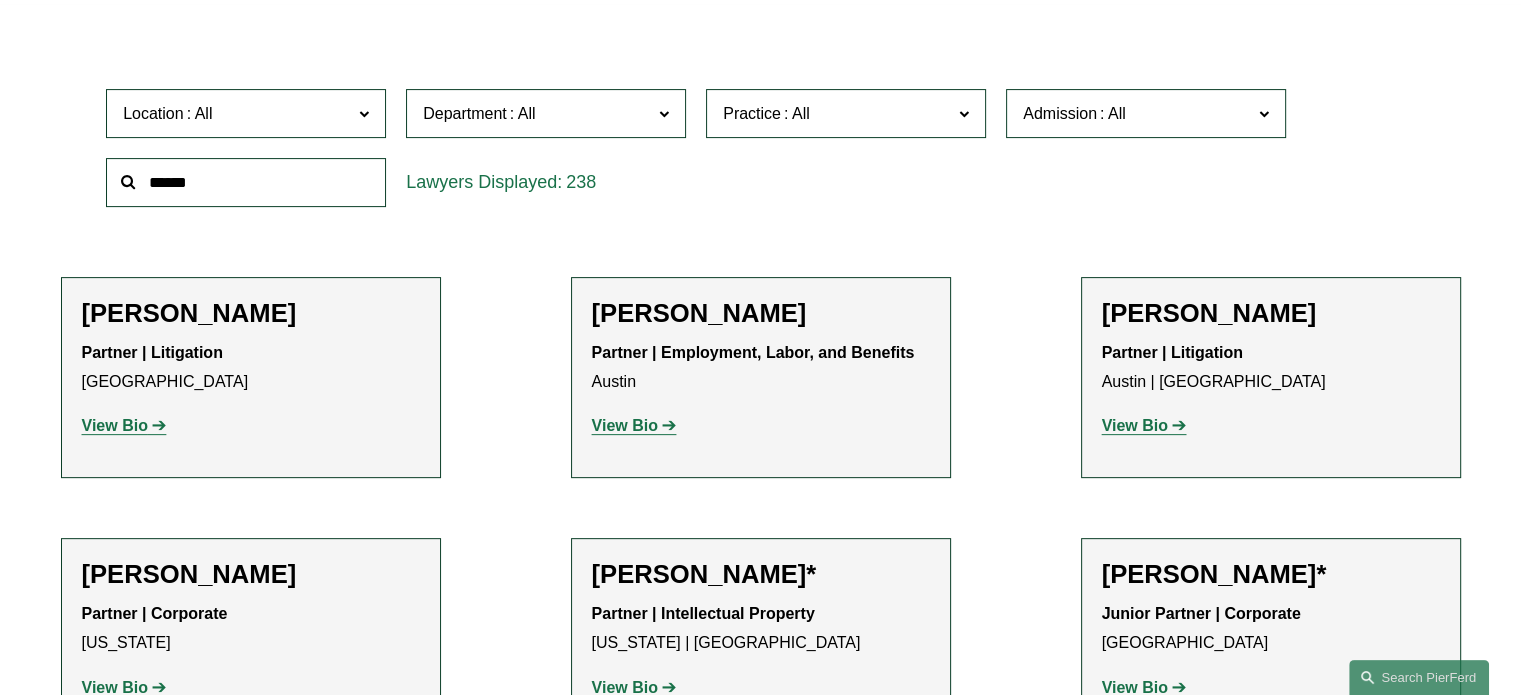 click on "Los Angeles" 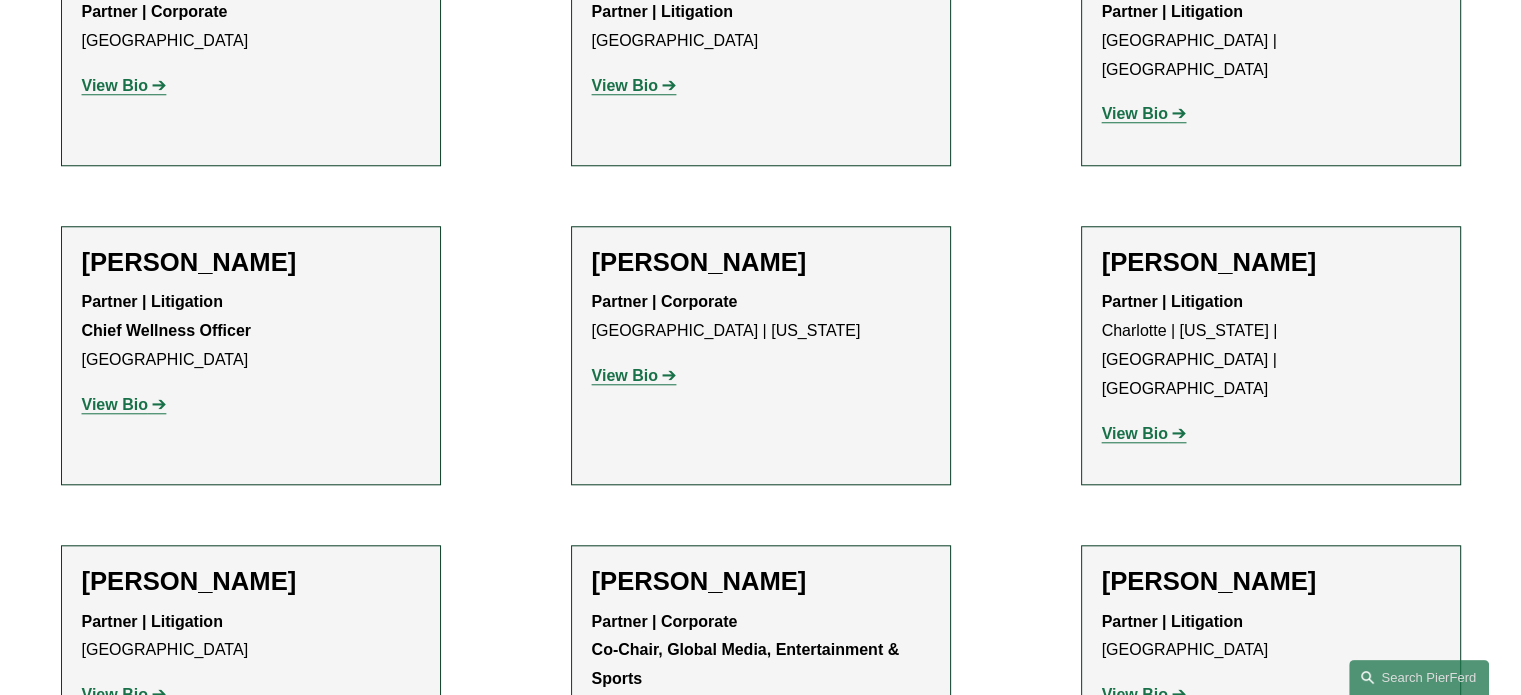 scroll, scrollTop: 1770, scrollLeft: 0, axis: vertical 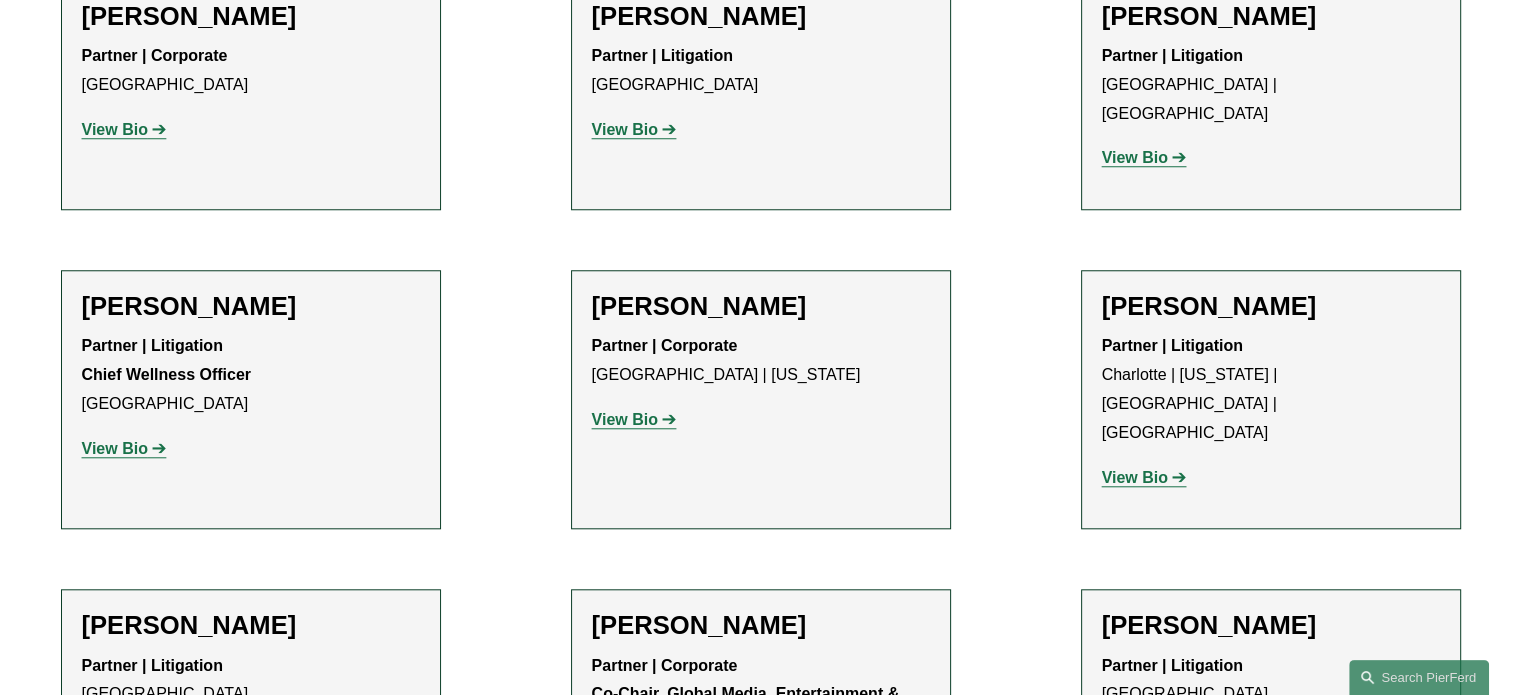 click on "View Bio" 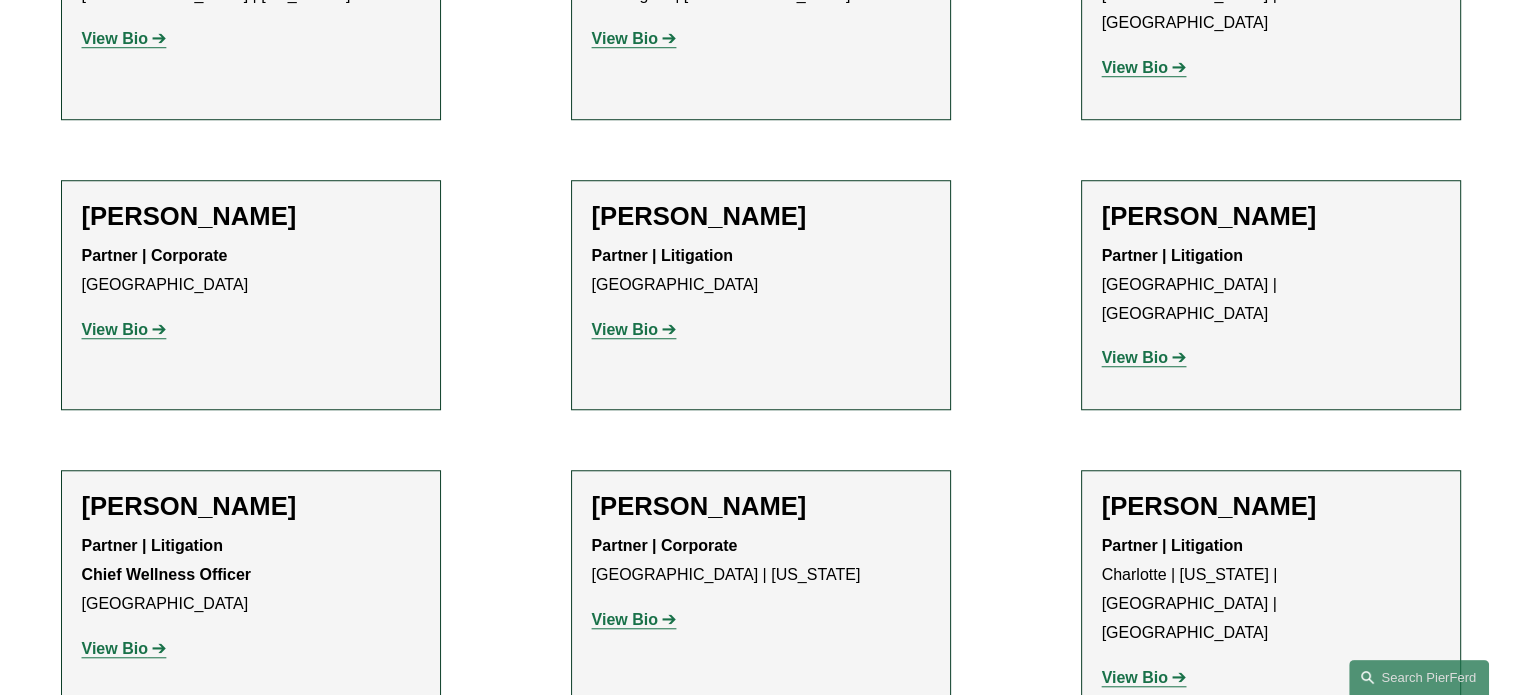 scroll, scrollTop: 1470, scrollLeft: 0, axis: vertical 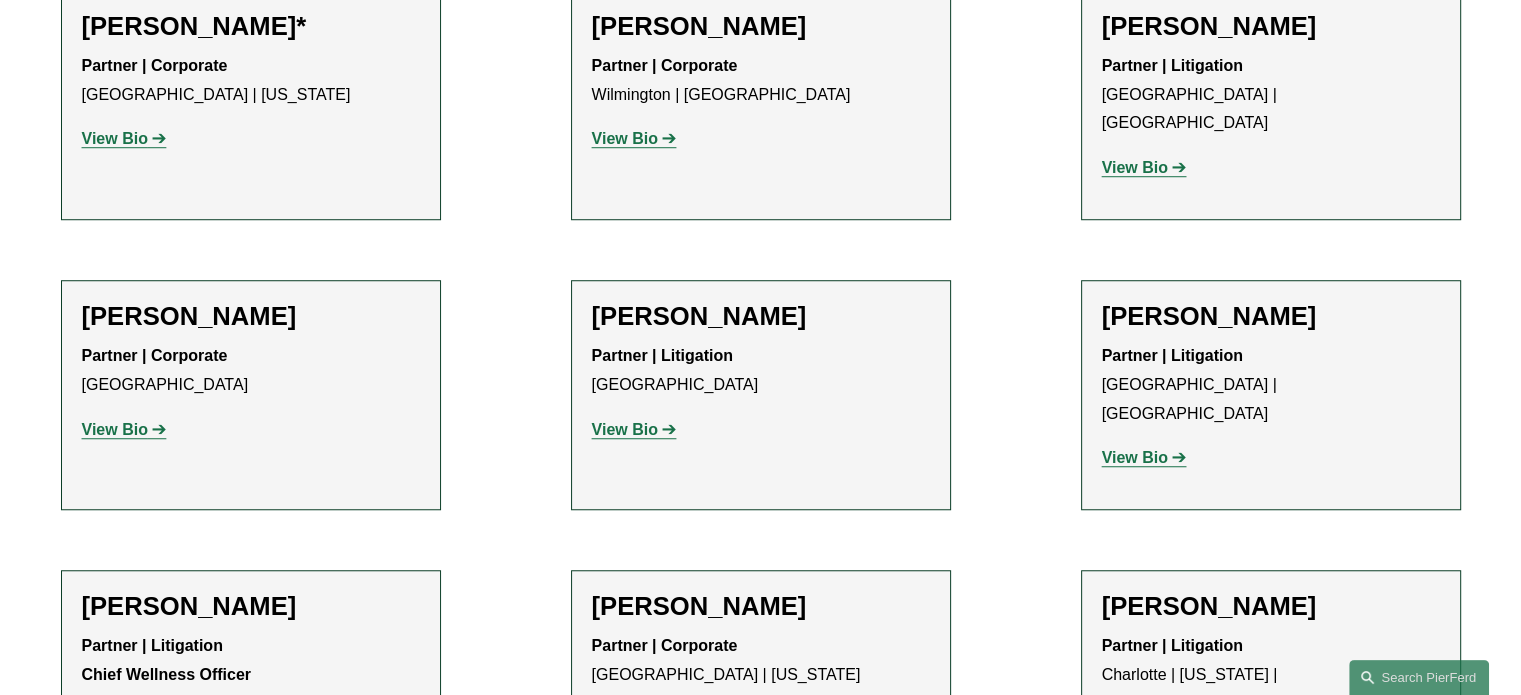 click on "View Bio" 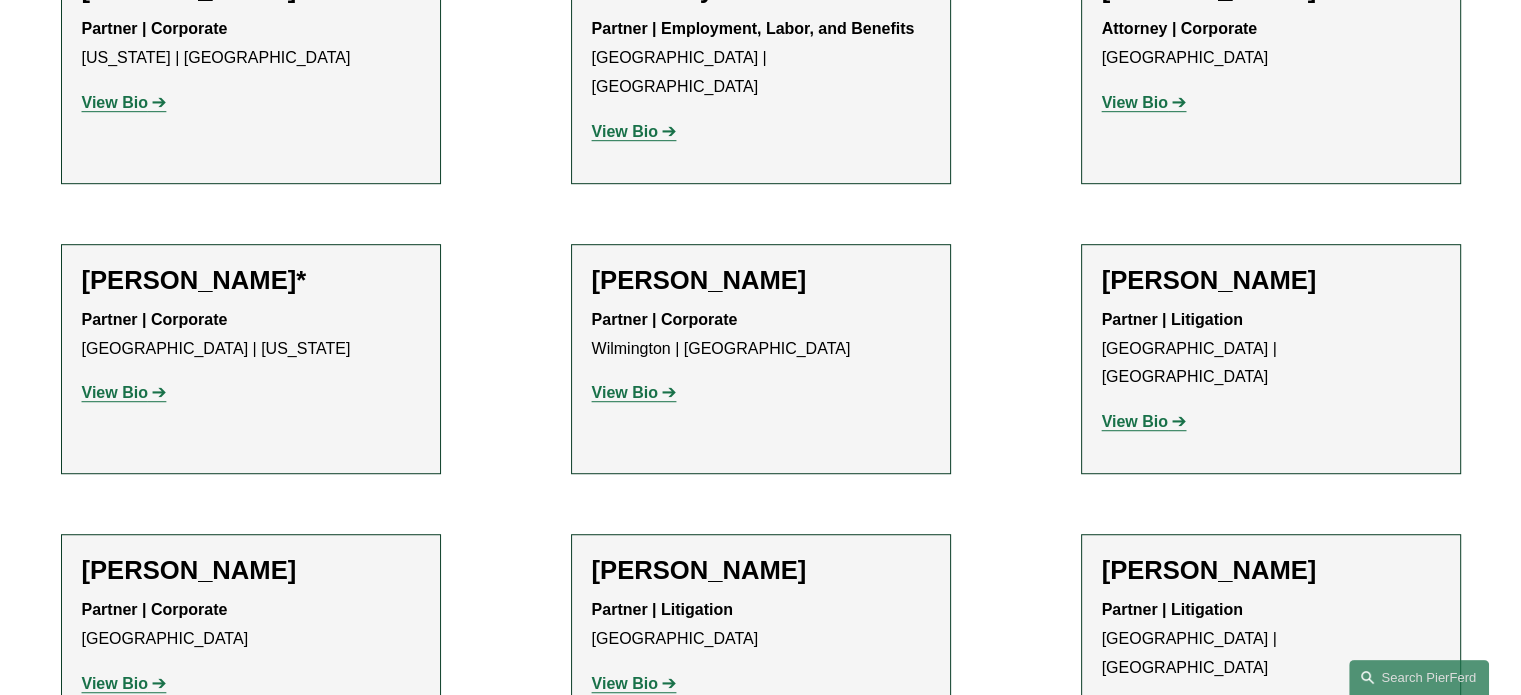 scroll, scrollTop: 1170, scrollLeft: 0, axis: vertical 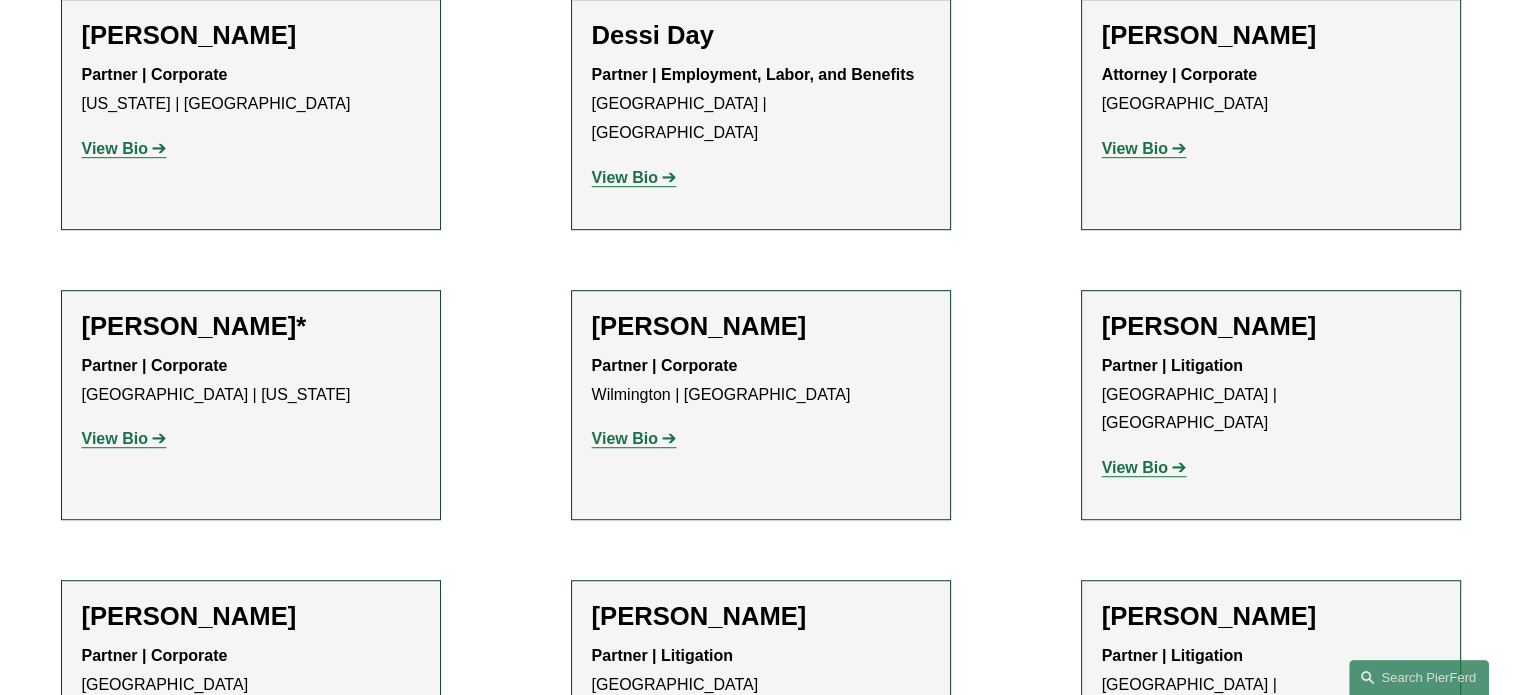 click on "View Bio" 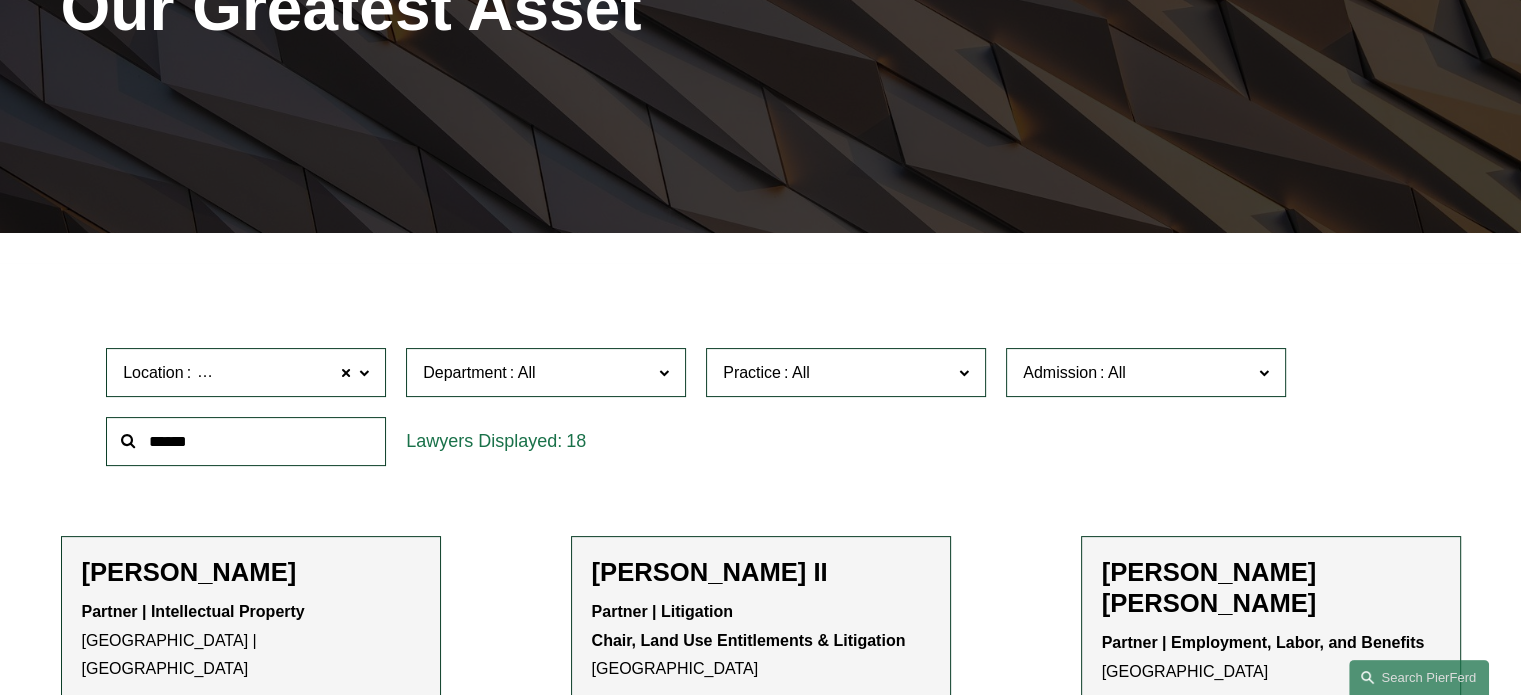 scroll, scrollTop: 270, scrollLeft: 0, axis: vertical 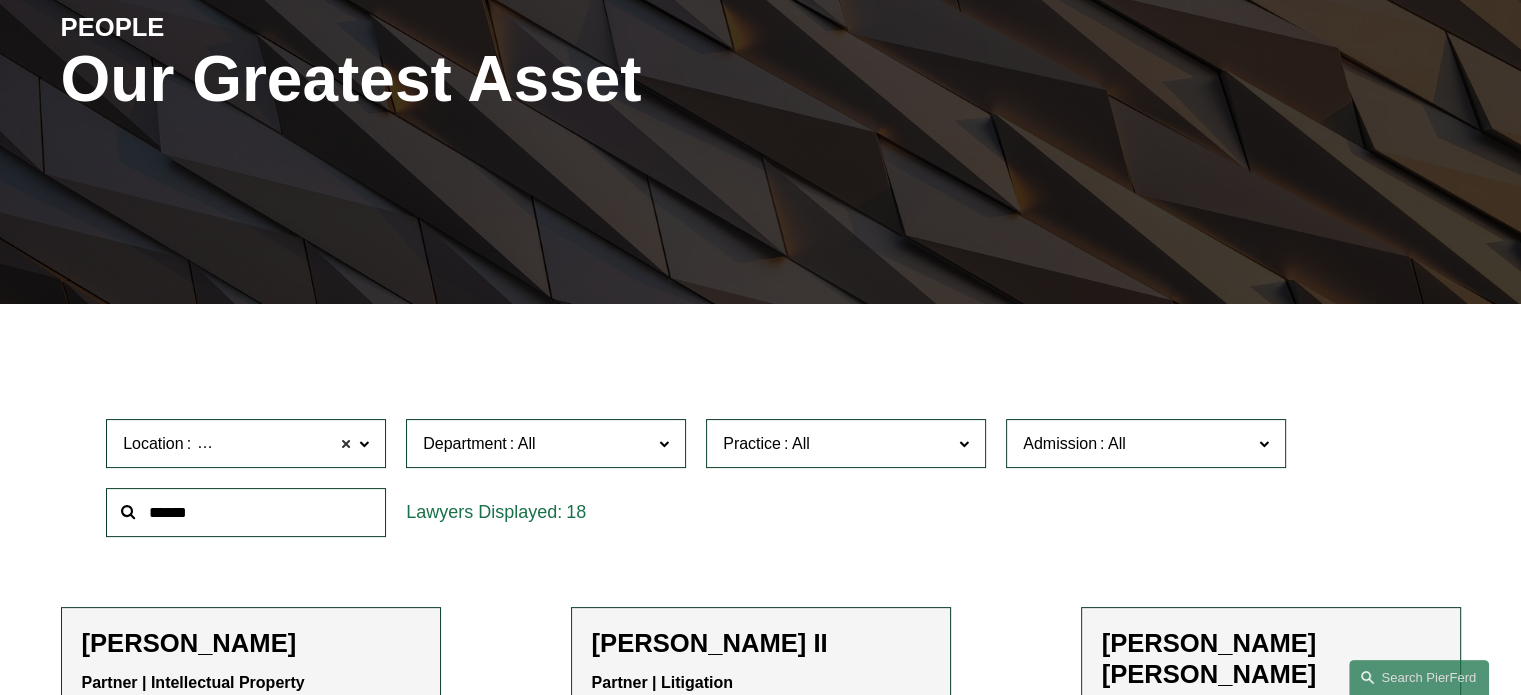 click 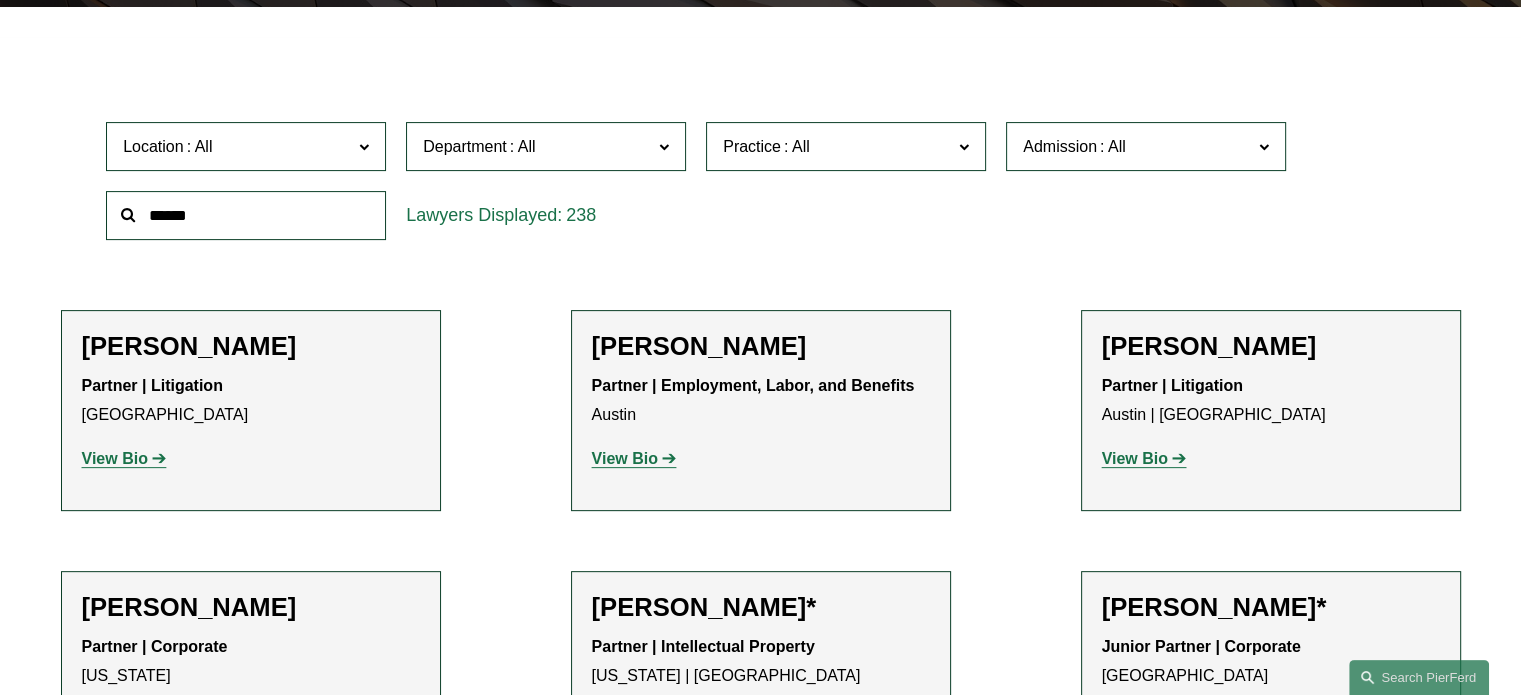 scroll, scrollTop: 570, scrollLeft: 0, axis: vertical 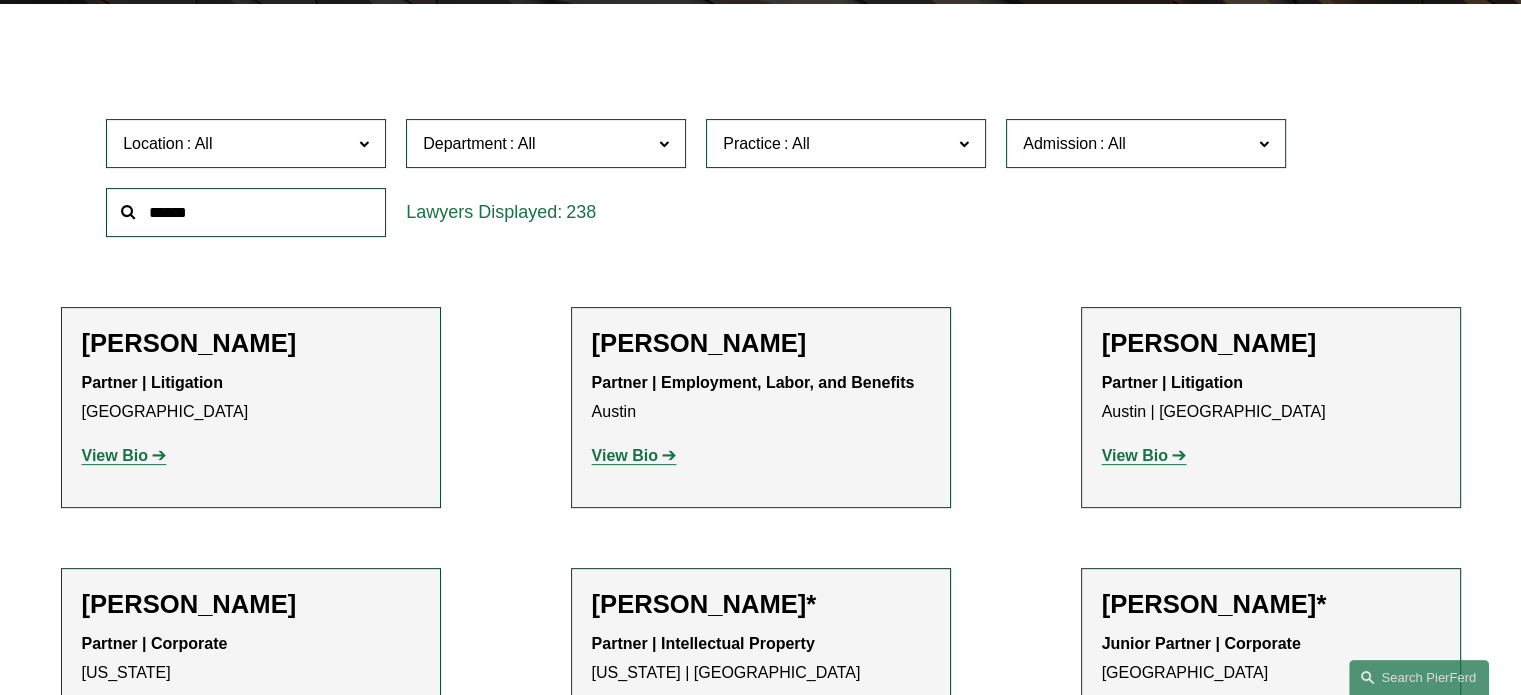 click 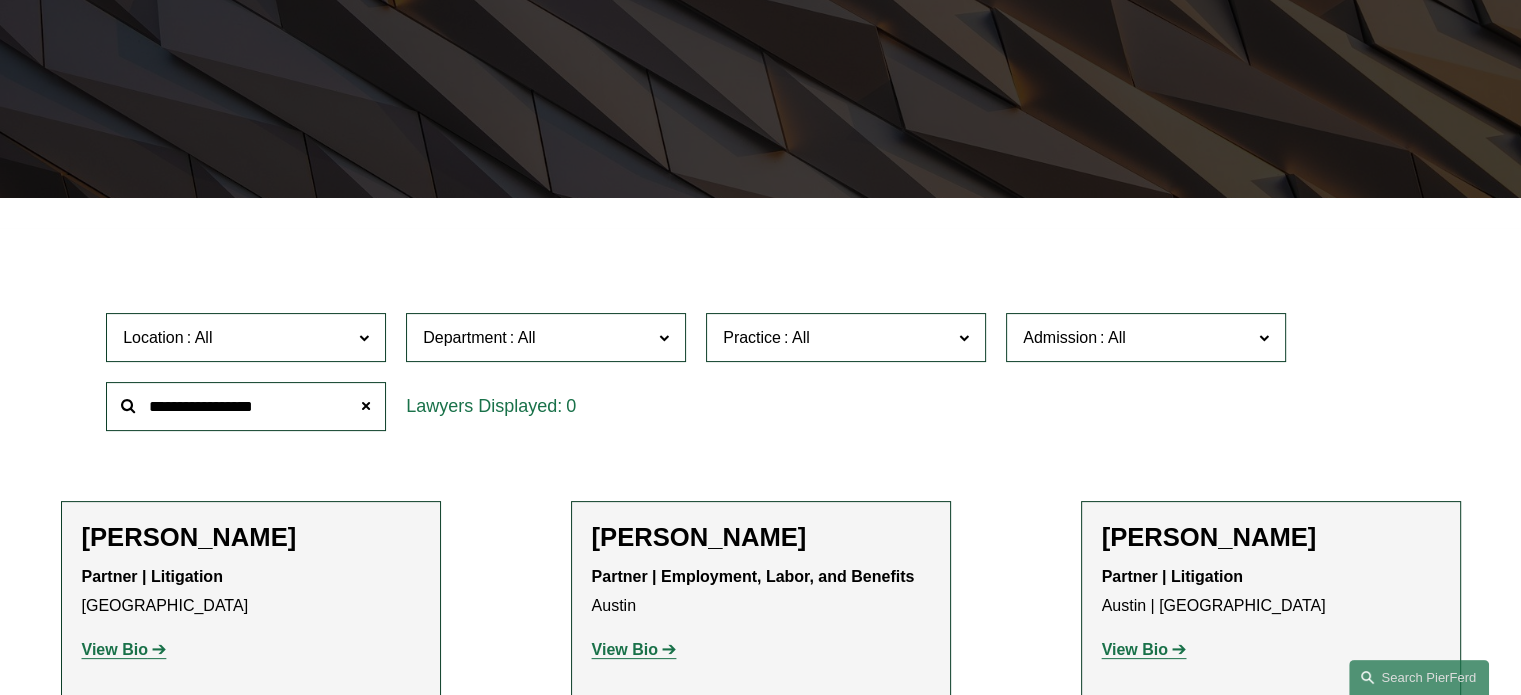 scroll, scrollTop: 370, scrollLeft: 0, axis: vertical 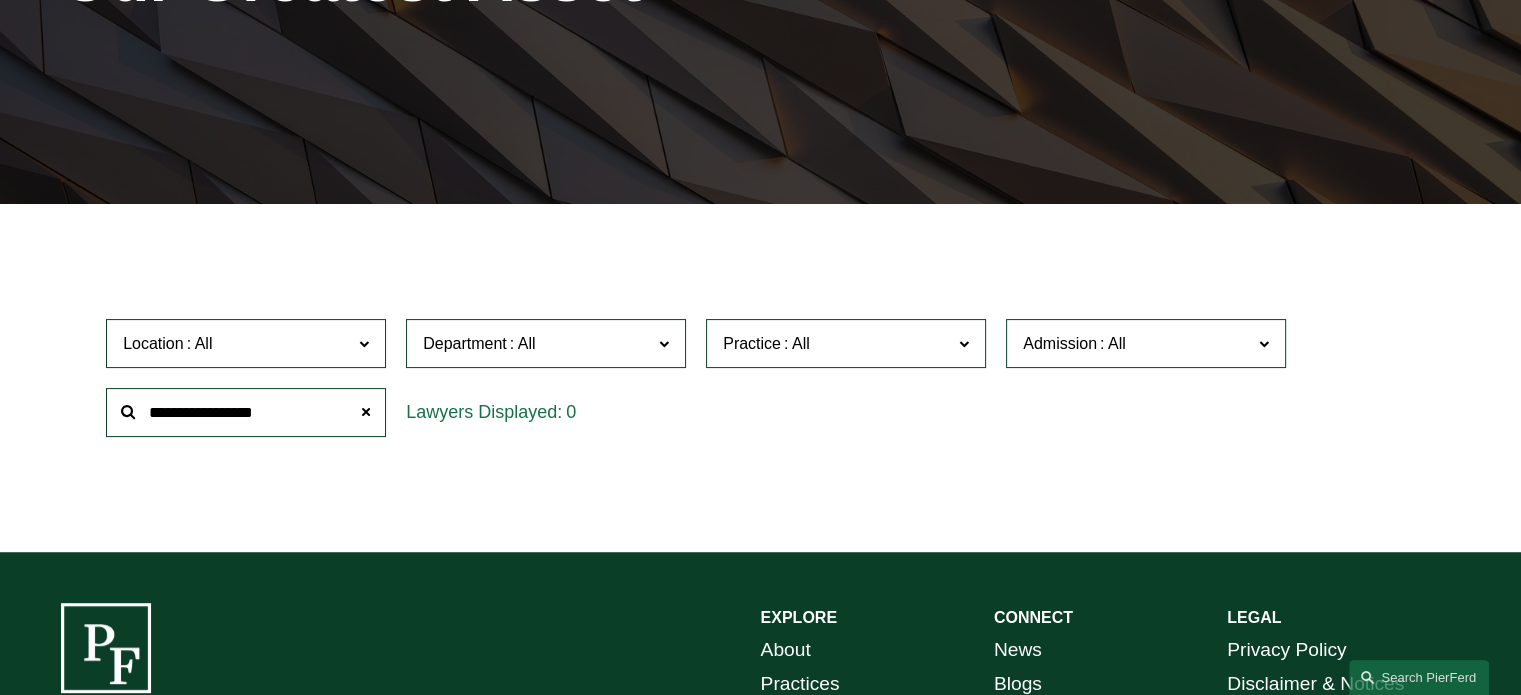 drag, startPoint x: 195, startPoint y: 412, endPoint x: 183, endPoint y: 411, distance: 12.0415945 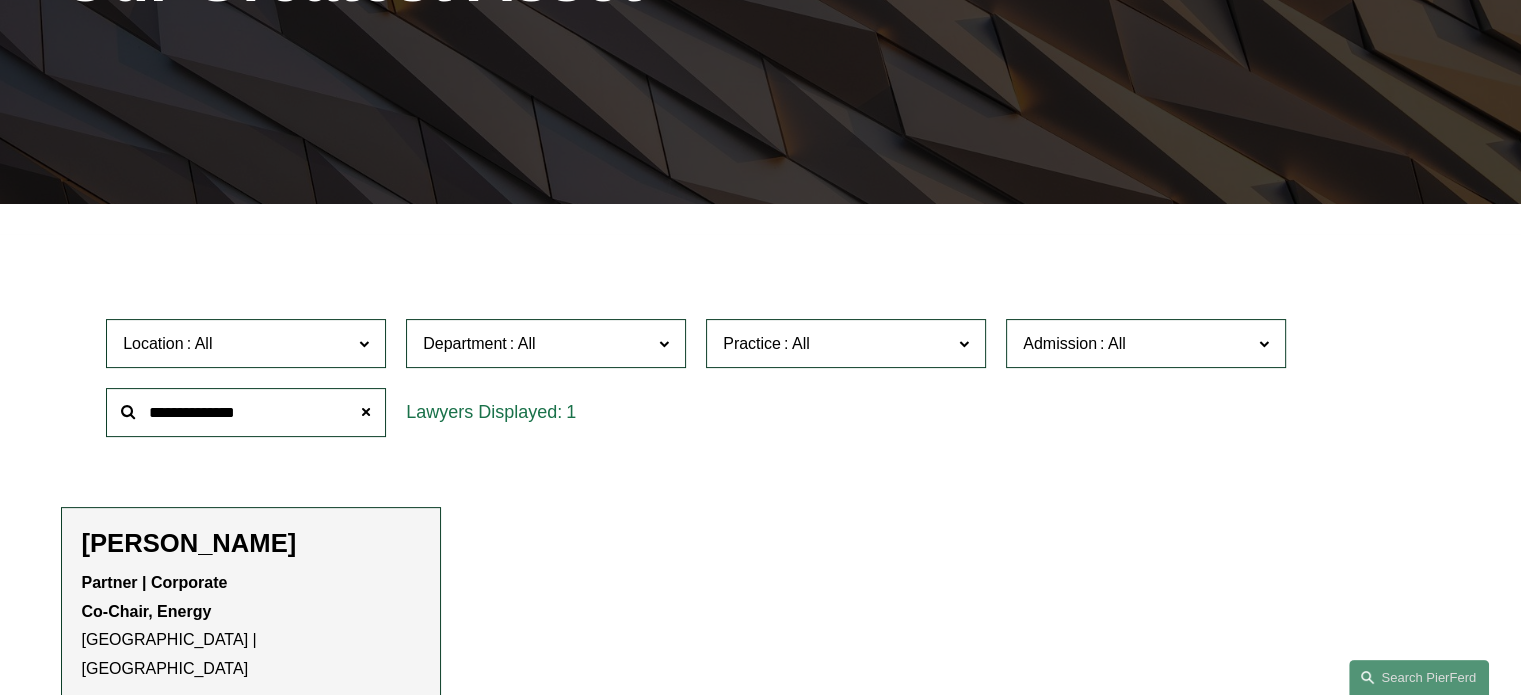 type on "**********" 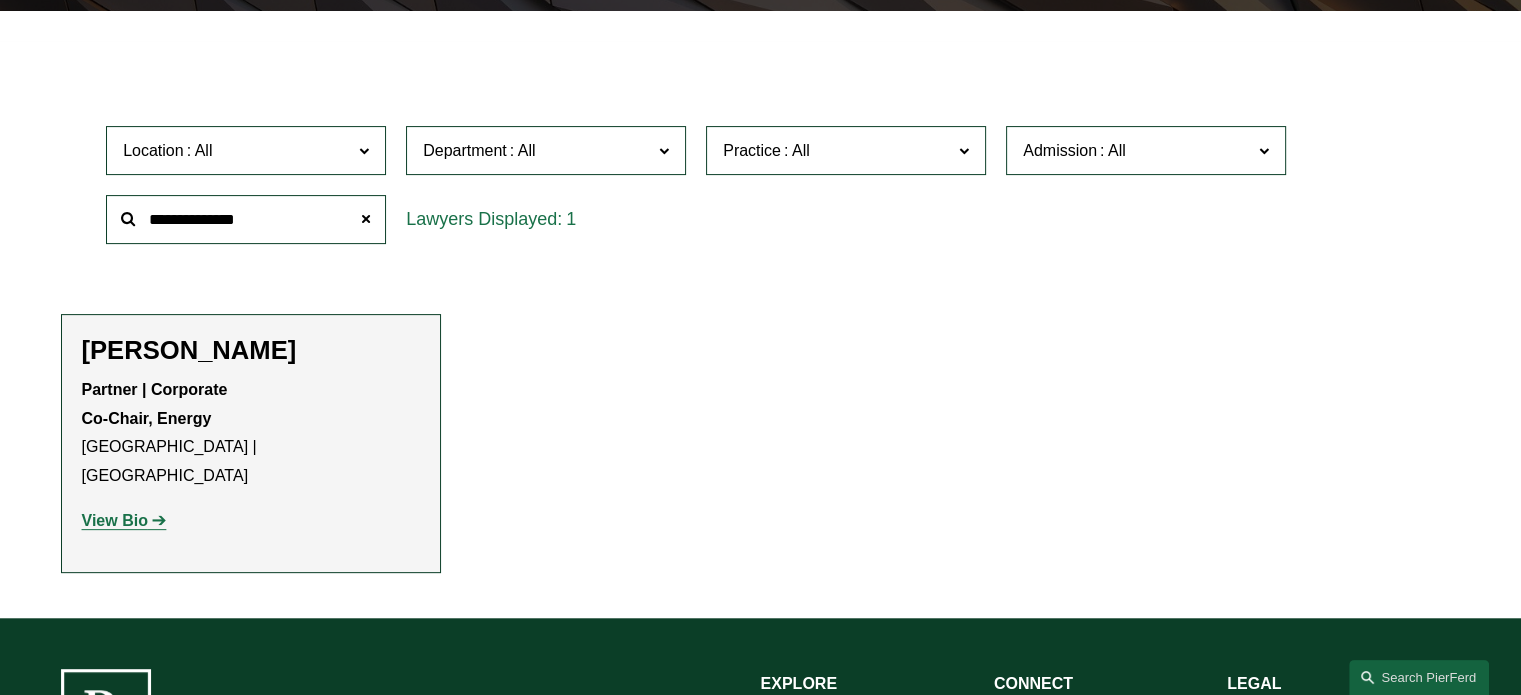 scroll, scrollTop: 570, scrollLeft: 0, axis: vertical 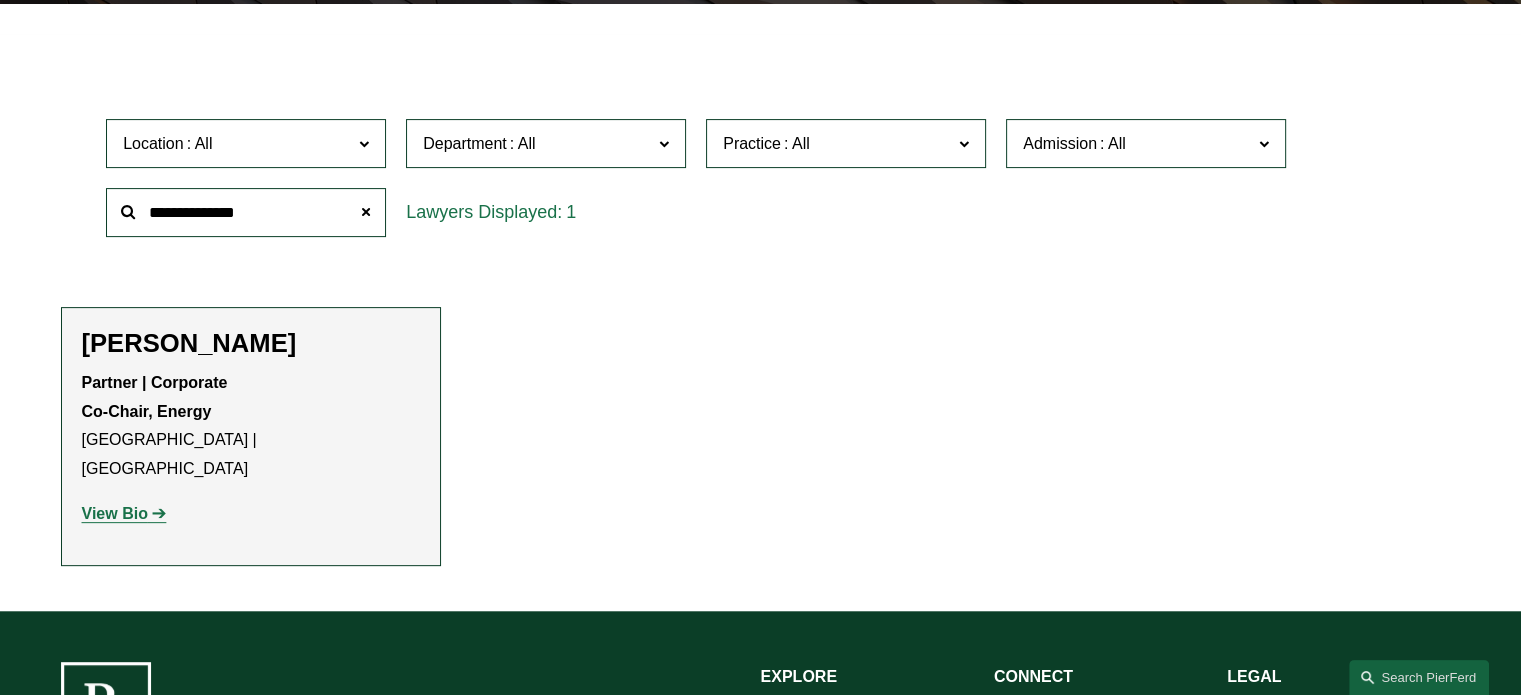 click on "View Bio" 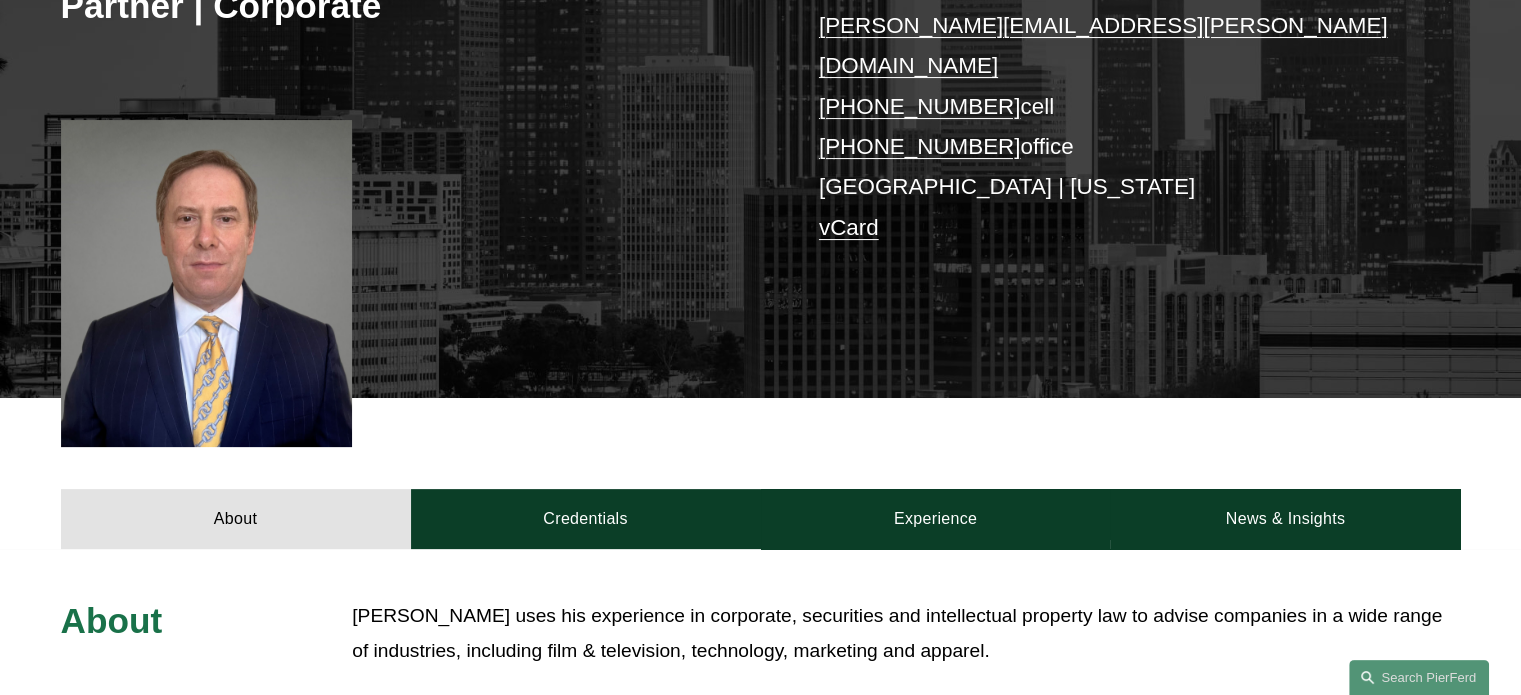 scroll, scrollTop: 400, scrollLeft: 0, axis: vertical 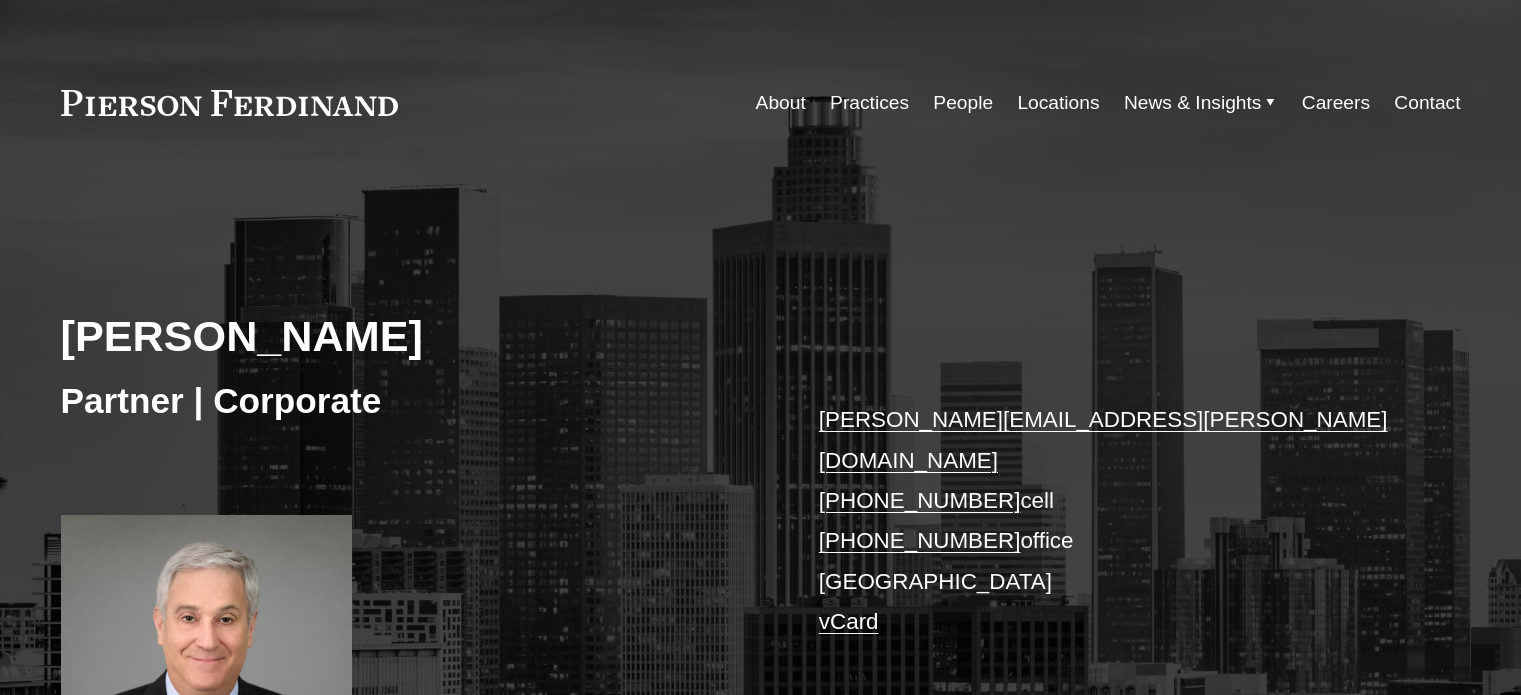 click on "[PERSON_NAME]
Partner | Corporate
[PERSON_NAME][EMAIL_ADDRESS][PERSON_NAME][DOMAIN_NAME] [PHONE_NUMBER]  cell [PHONE_NUMBER]  office [GEOGRAPHIC_DATA] vCard" at bounding box center [760, 491] 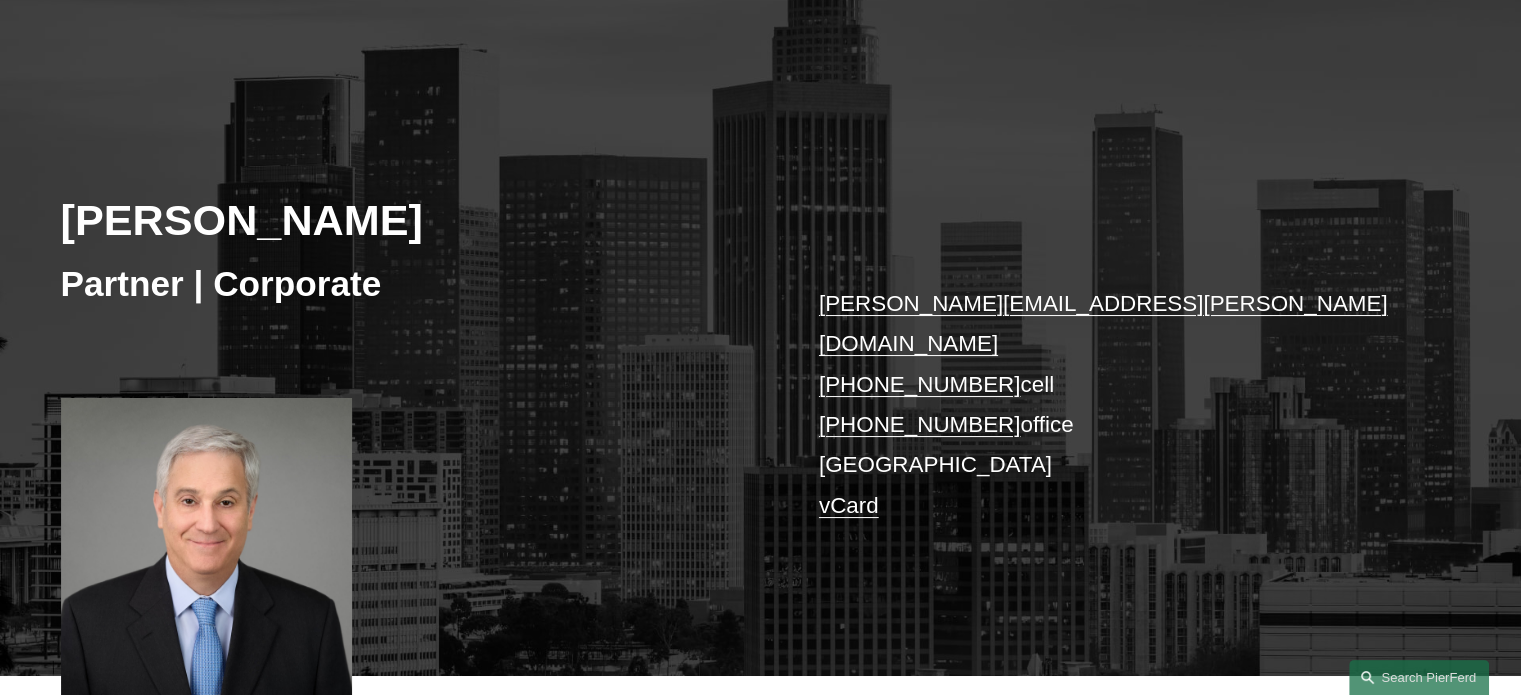 scroll, scrollTop: 100, scrollLeft: 0, axis: vertical 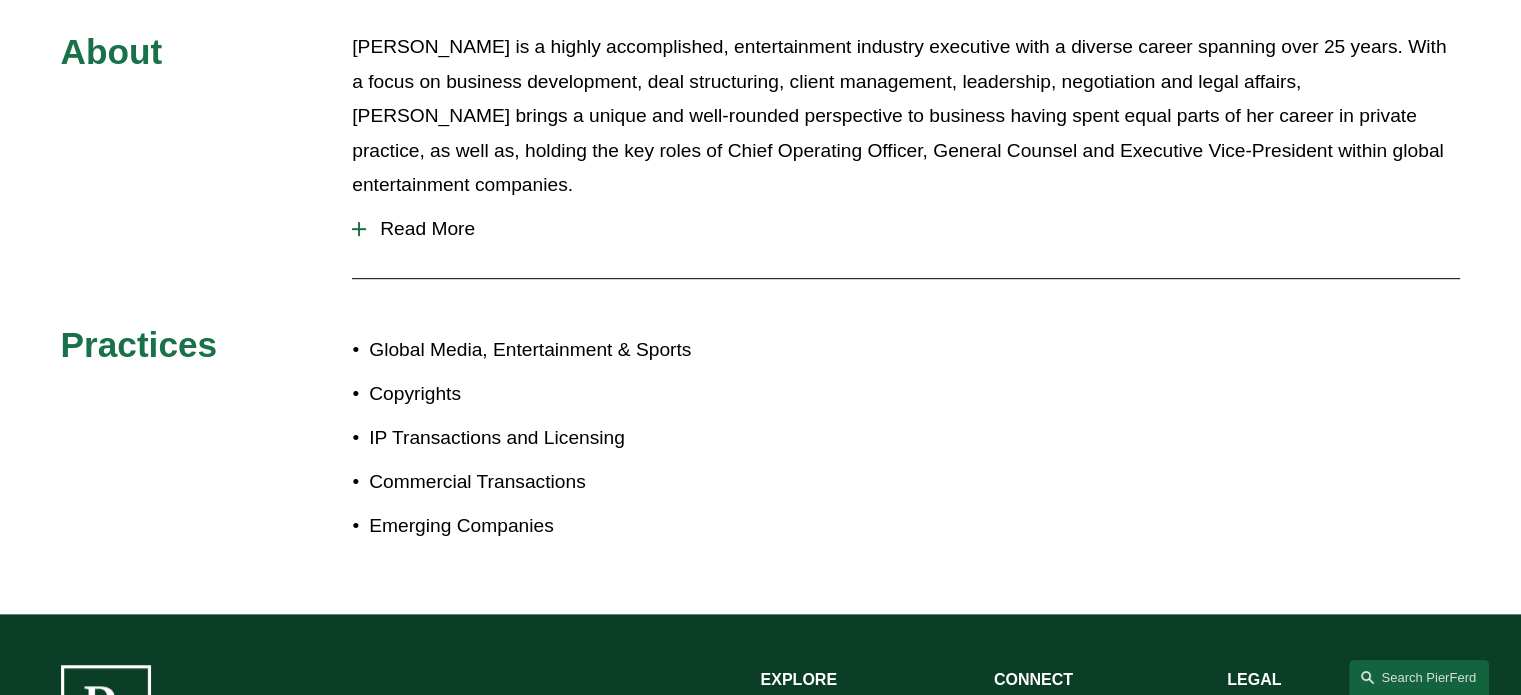 click at bounding box center [359, 229] 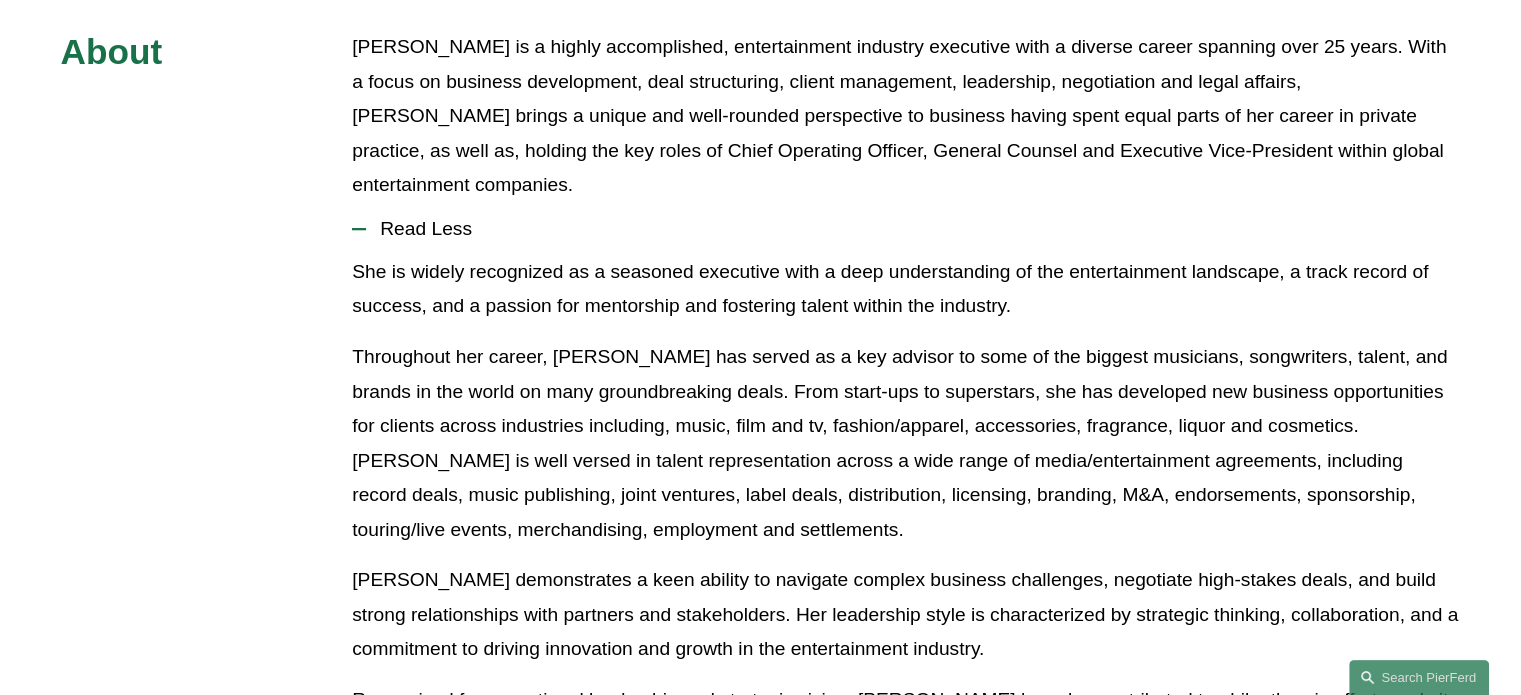 scroll, scrollTop: 892, scrollLeft: 0, axis: vertical 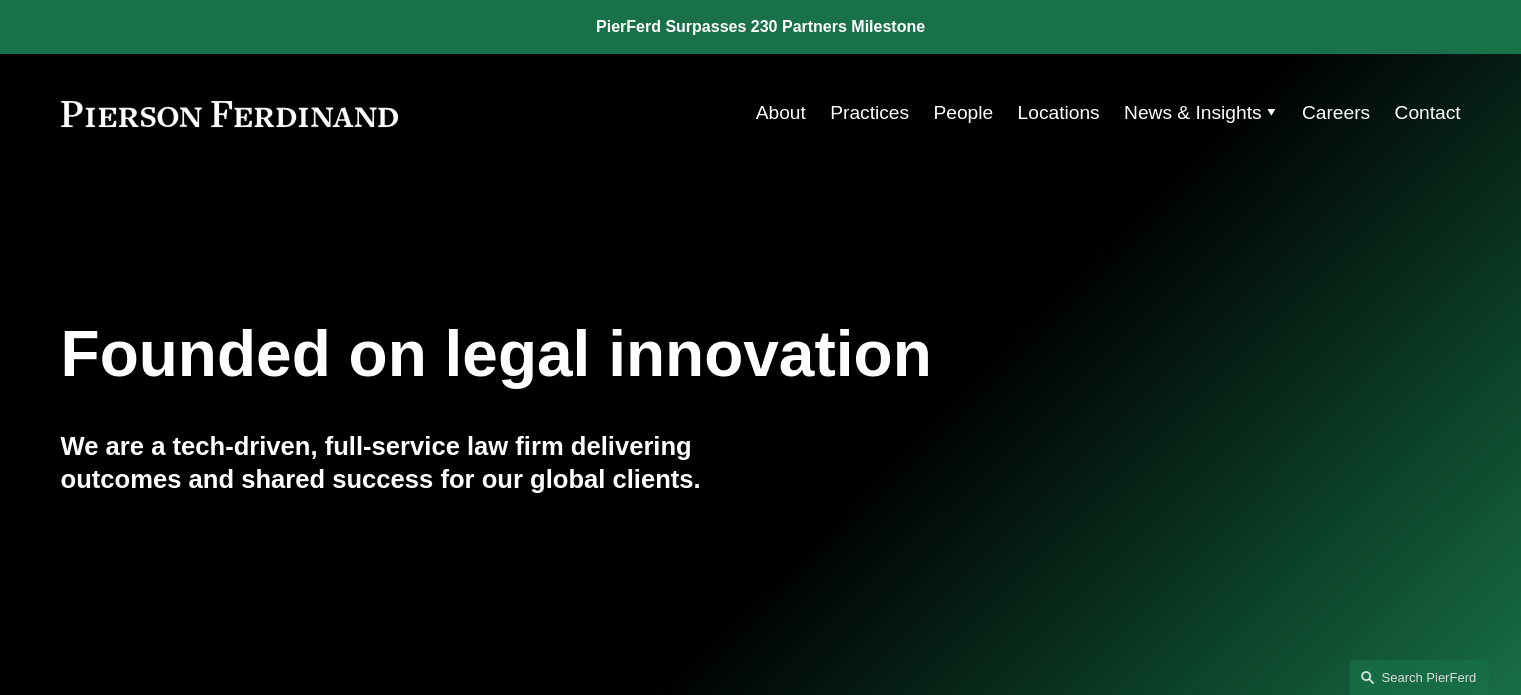 click on "Locations" at bounding box center (1058, 113) 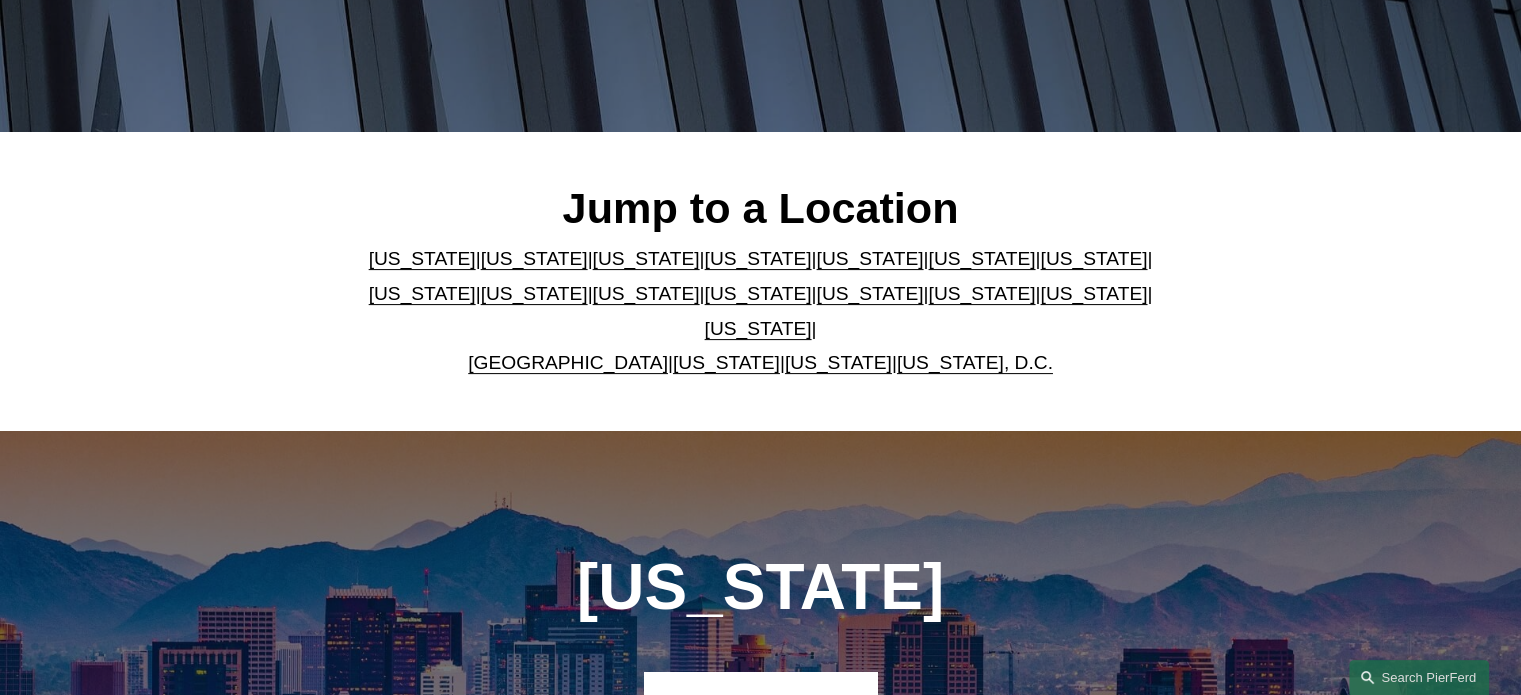 scroll, scrollTop: 500, scrollLeft: 0, axis: vertical 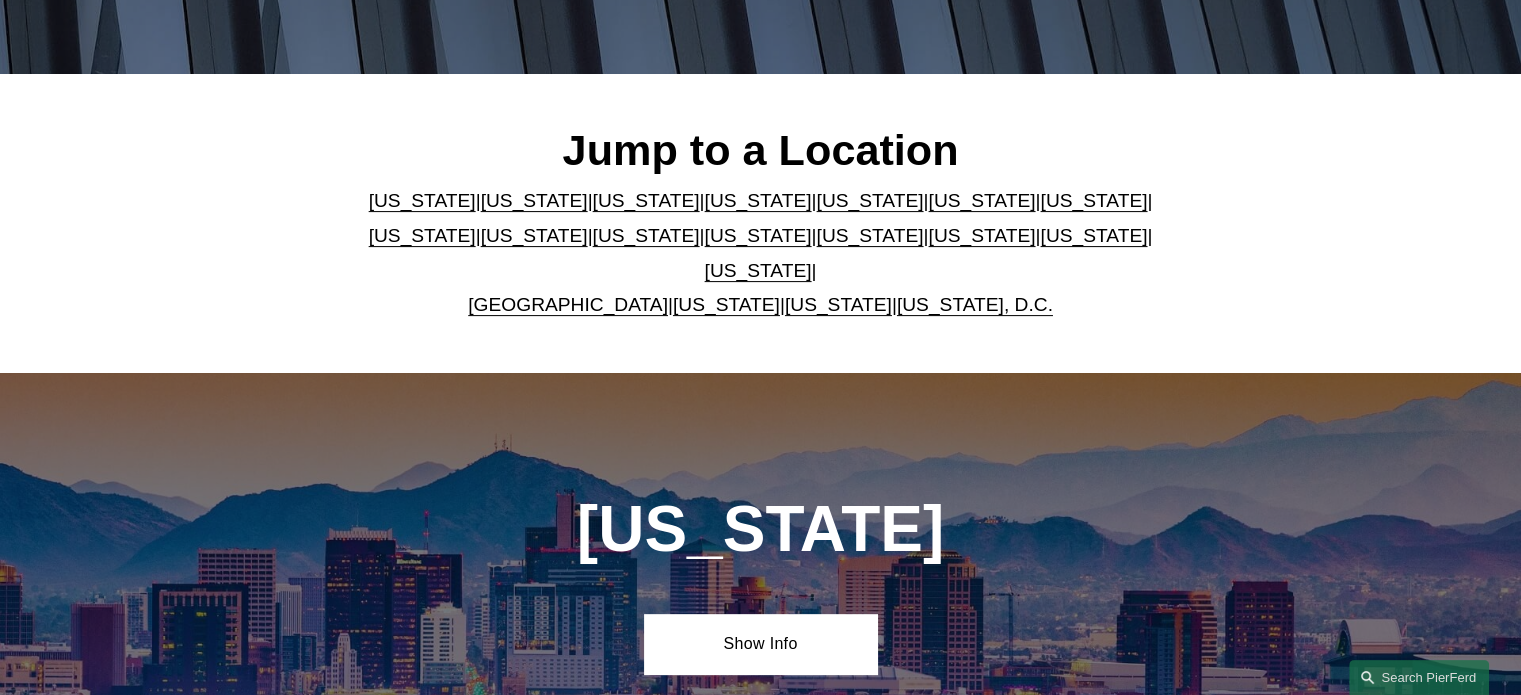 click on "United Kingdom" at bounding box center [568, 304] 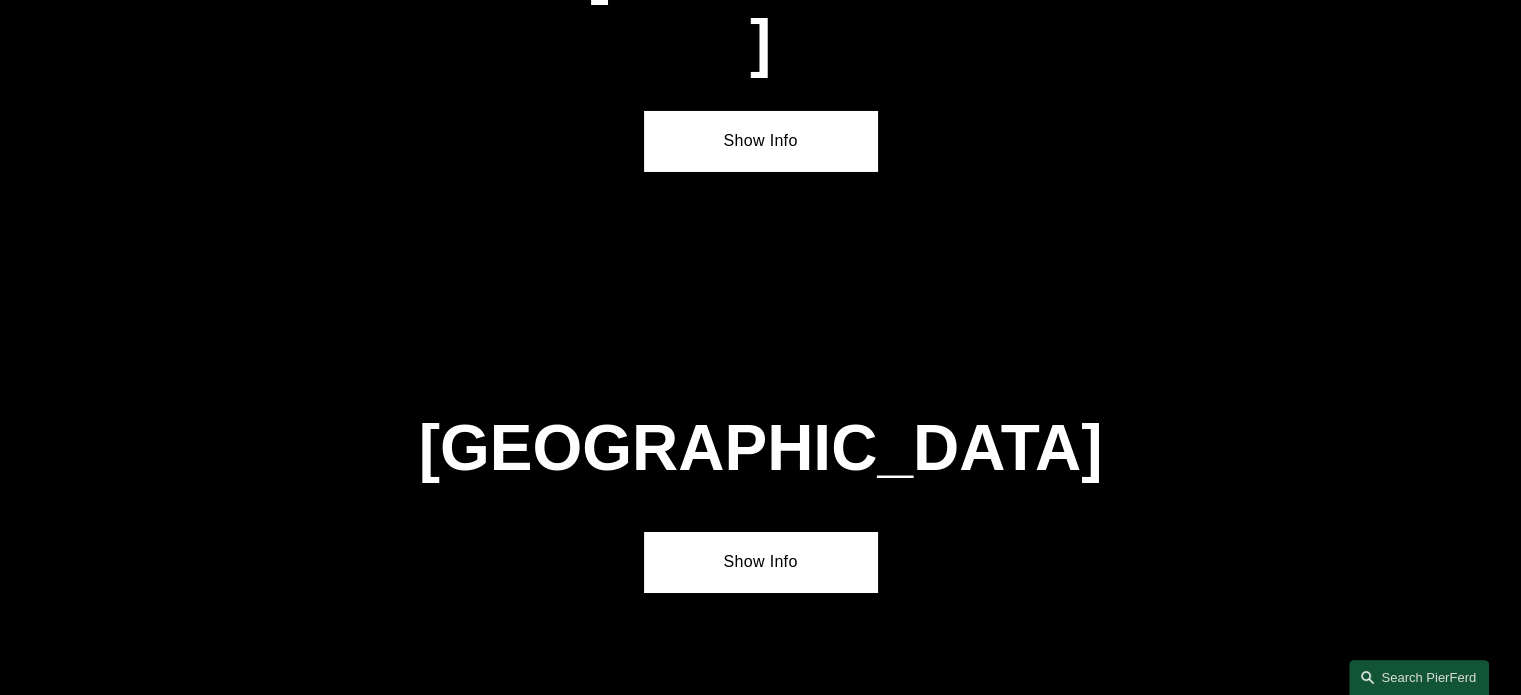 scroll, scrollTop: 7078, scrollLeft: 0, axis: vertical 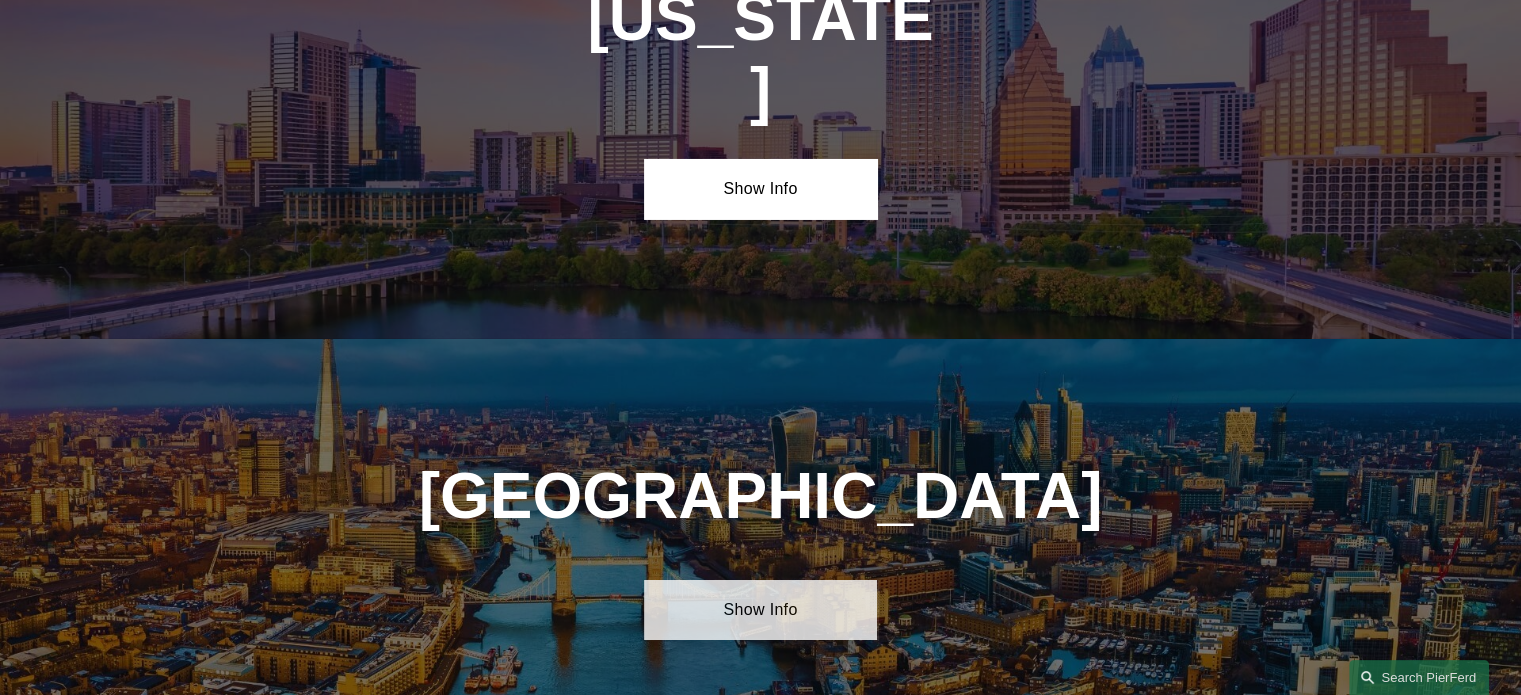 click on "Show Info" at bounding box center (760, 610) 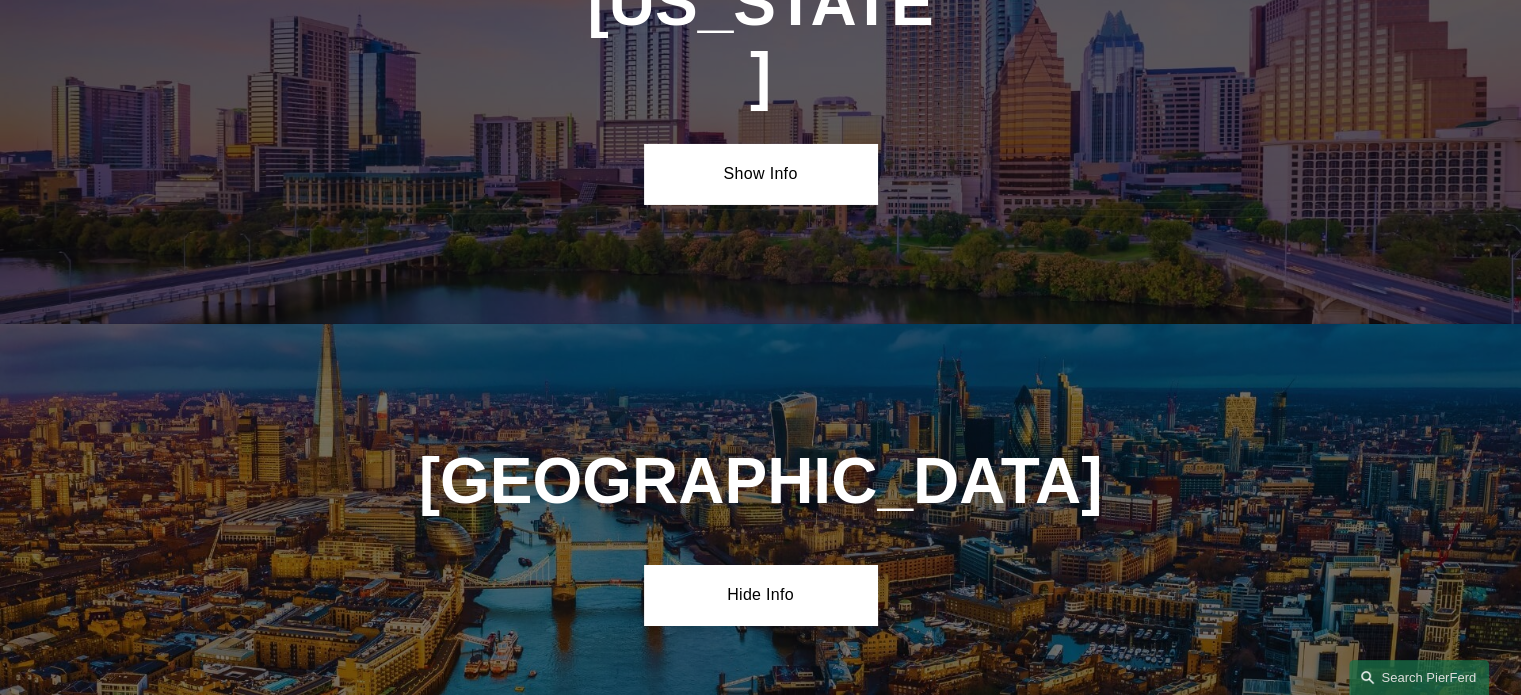 scroll, scrollTop: 7078, scrollLeft: 0, axis: vertical 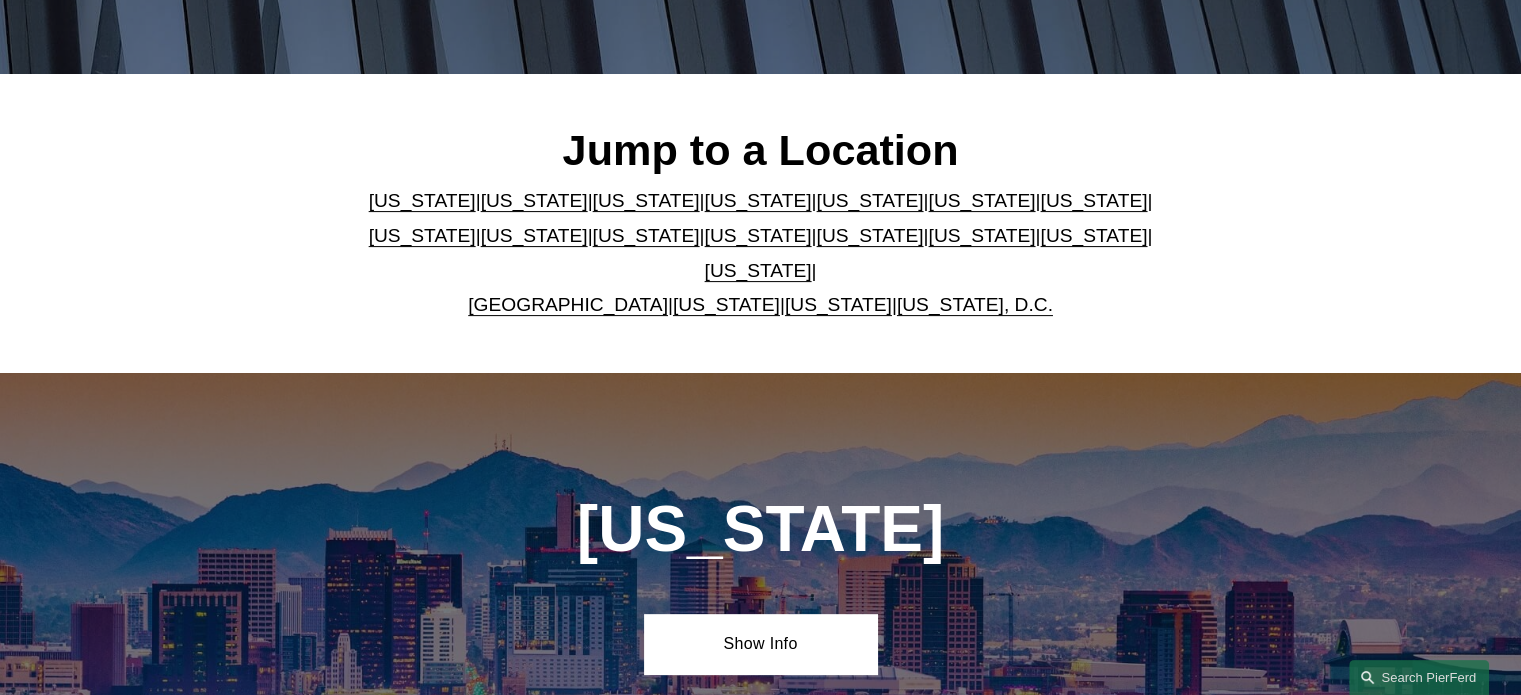 click on "California" at bounding box center (534, 200) 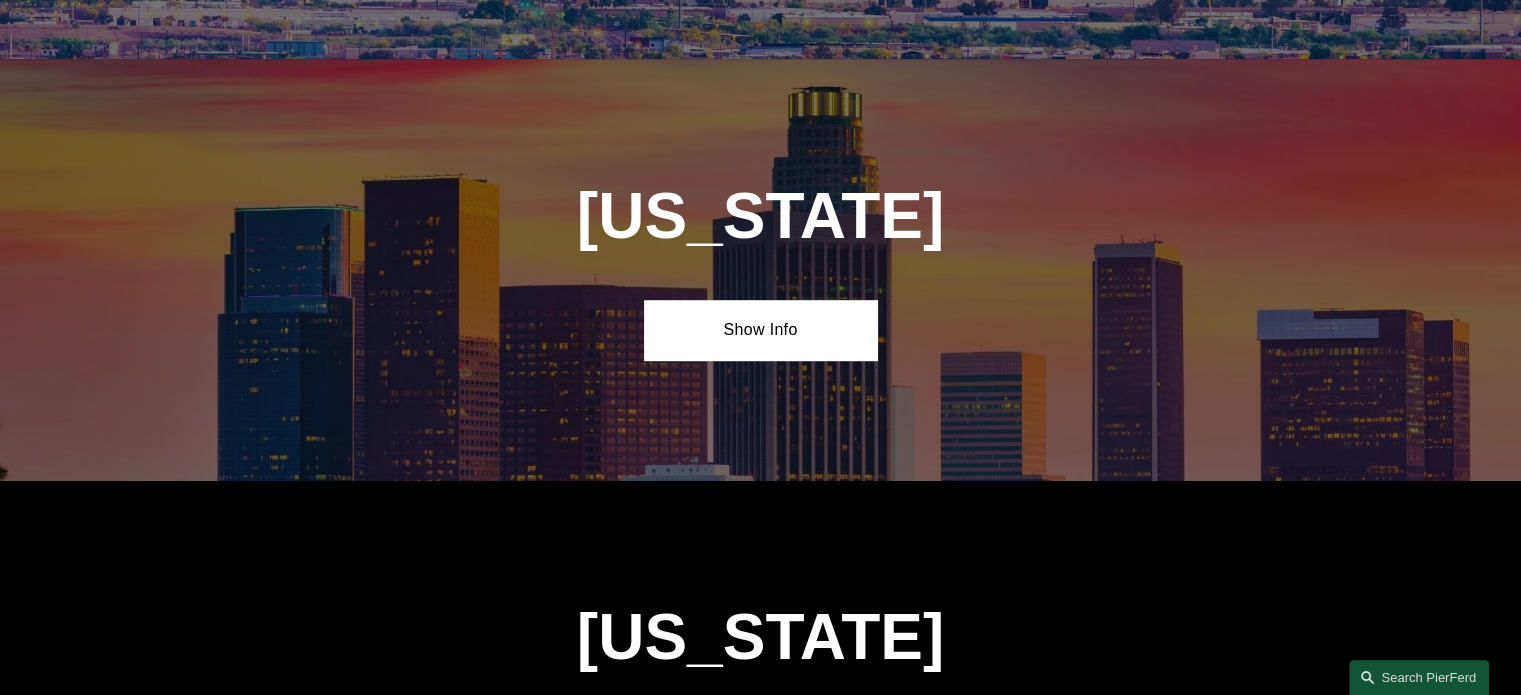 scroll, scrollTop: 1278, scrollLeft: 0, axis: vertical 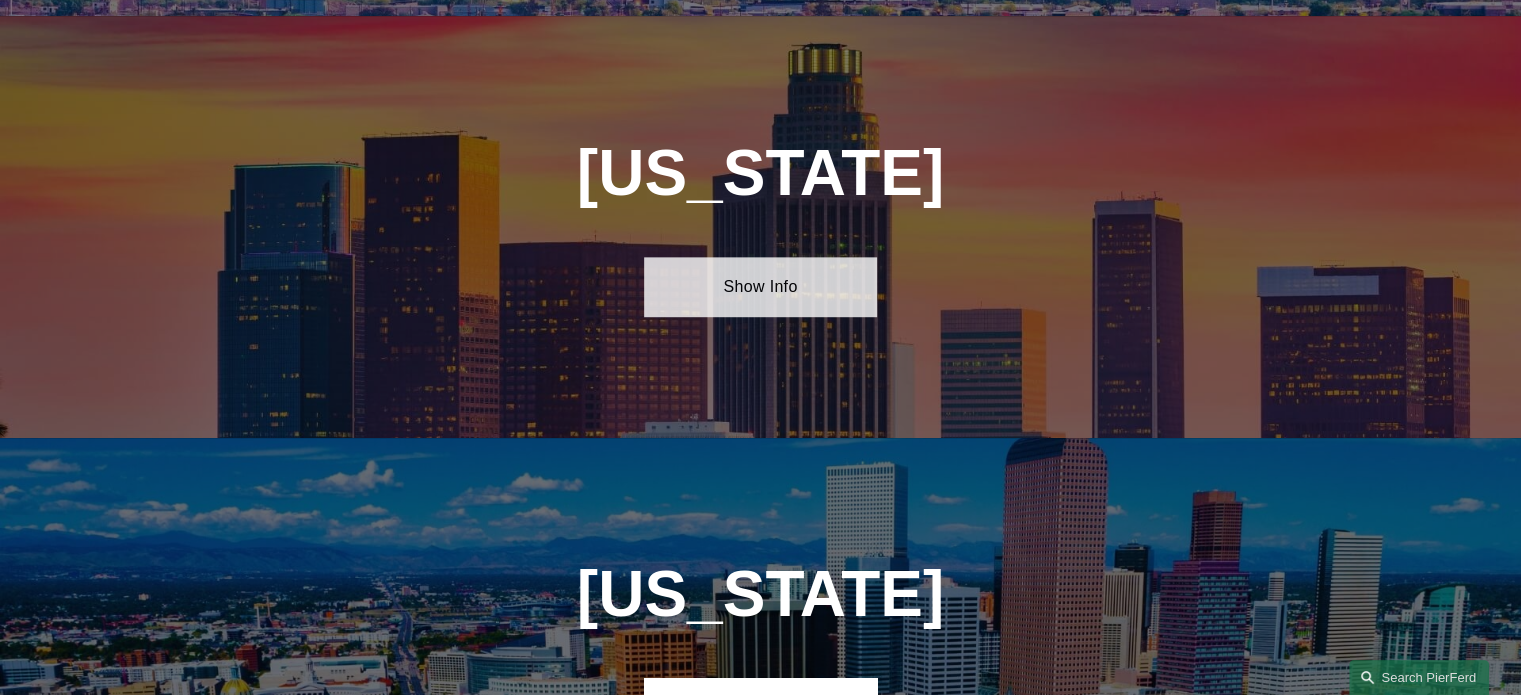 click on "Show Info" at bounding box center [760, 287] 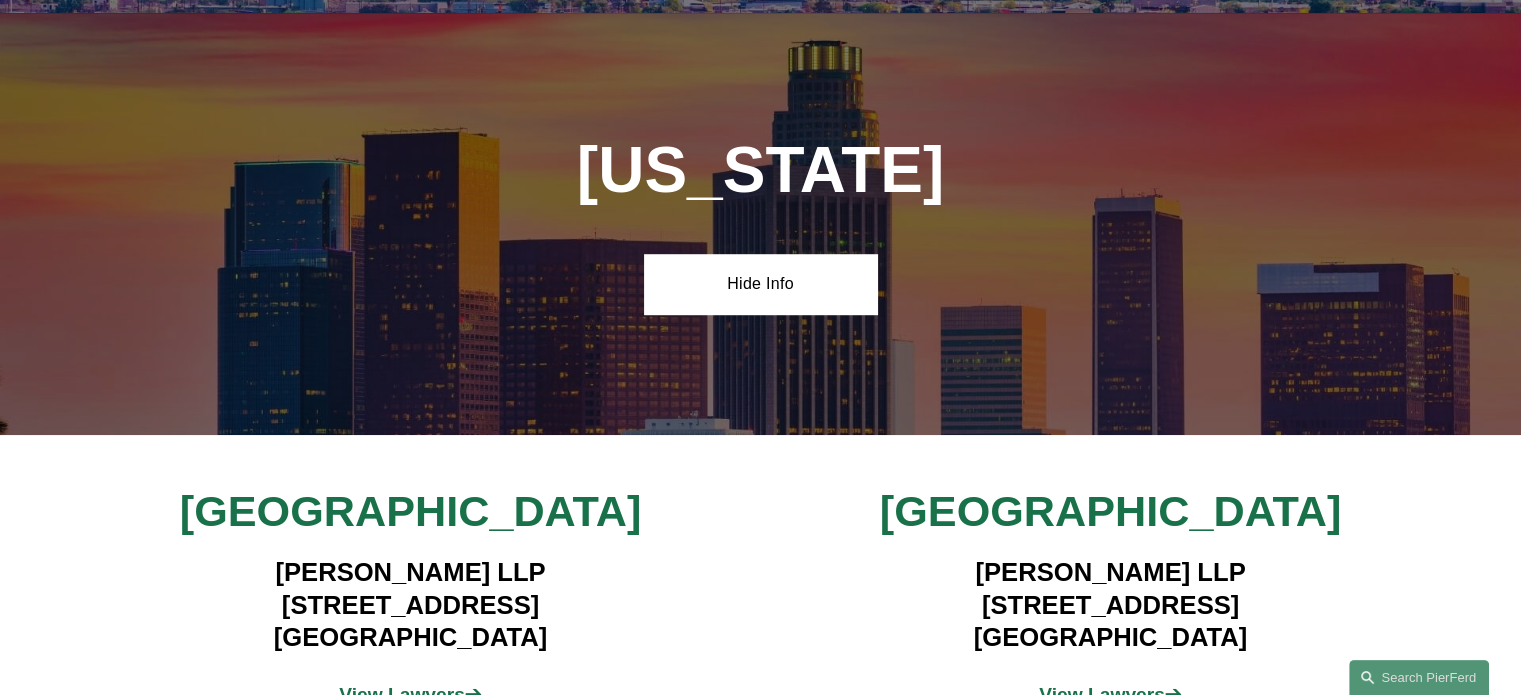 scroll, scrollTop: 1278, scrollLeft: 0, axis: vertical 